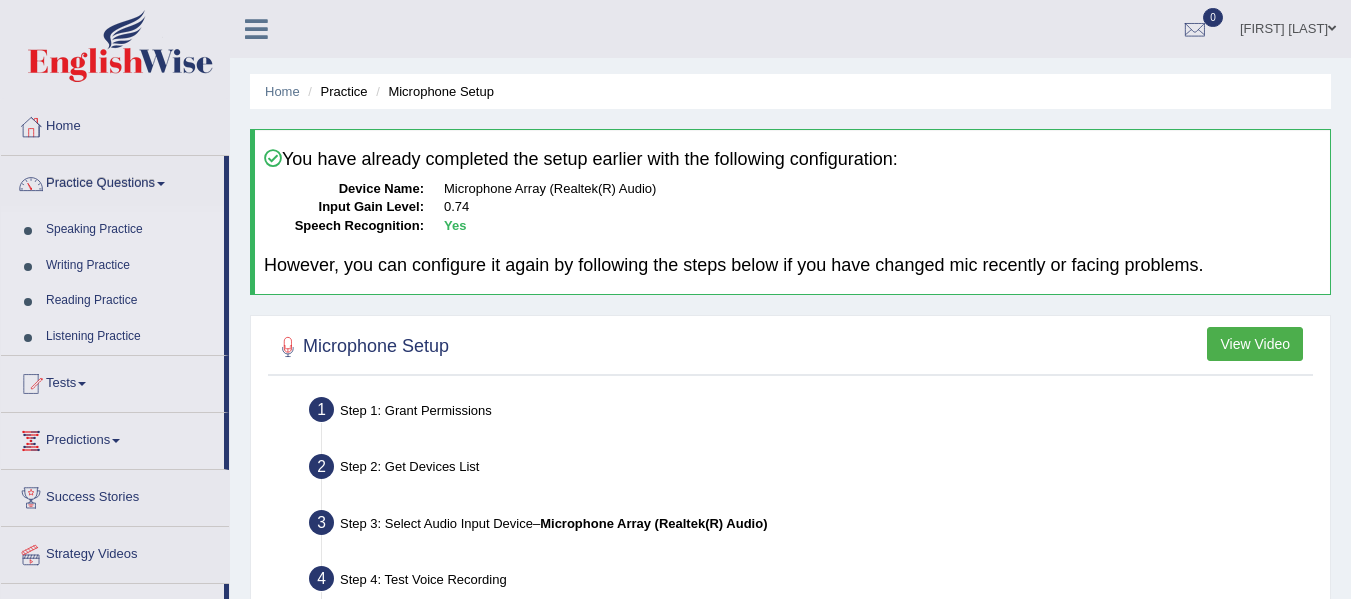 scroll, scrollTop: 730, scrollLeft: 0, axis: vertical 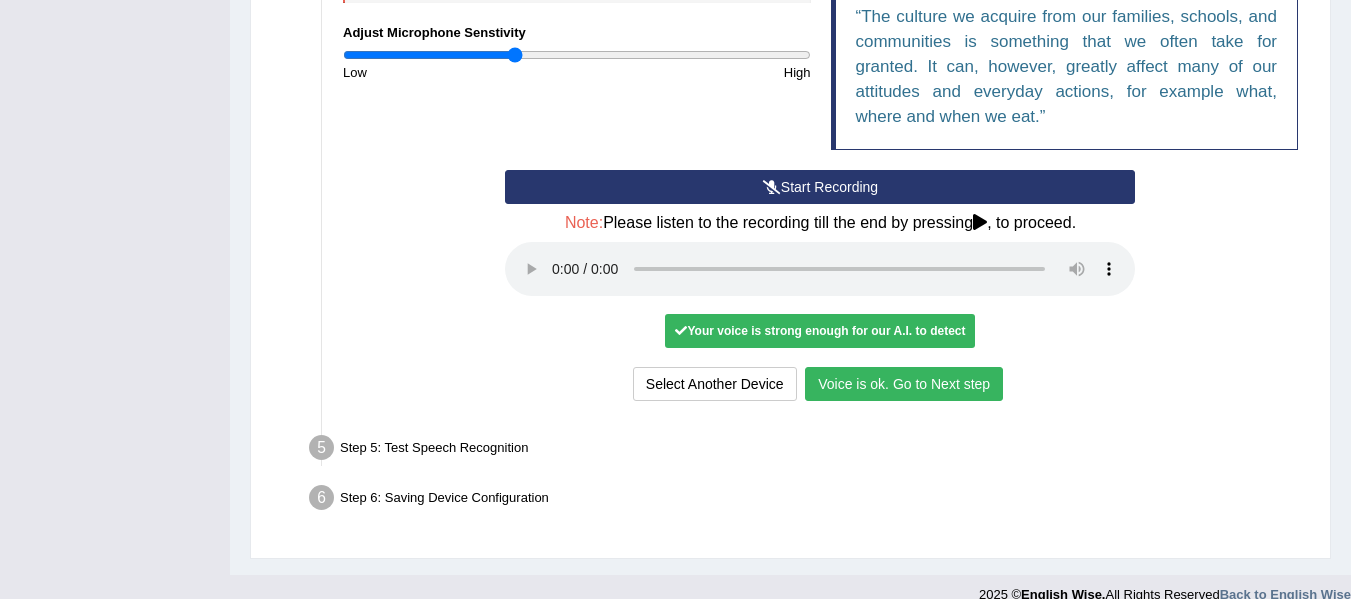 click on "Voice is ok. Go to Next step" at bounding box center (904, 384) 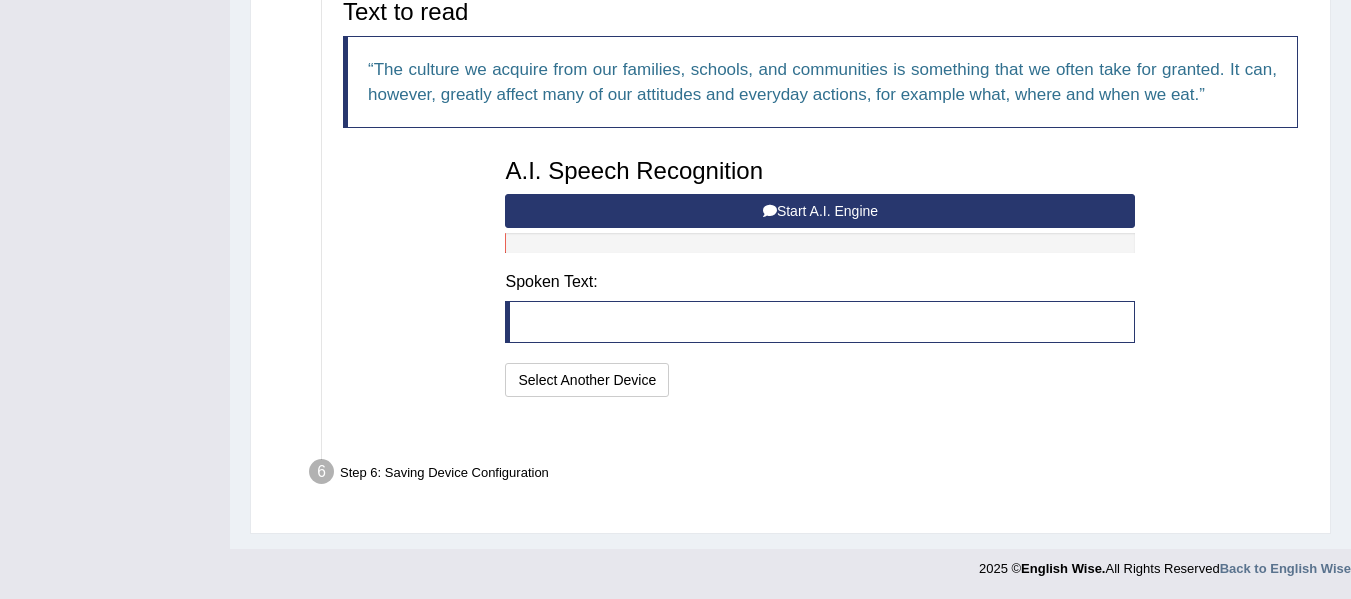 scroll, scrollTop: 652, scrollLeft: 0, axis: vertical 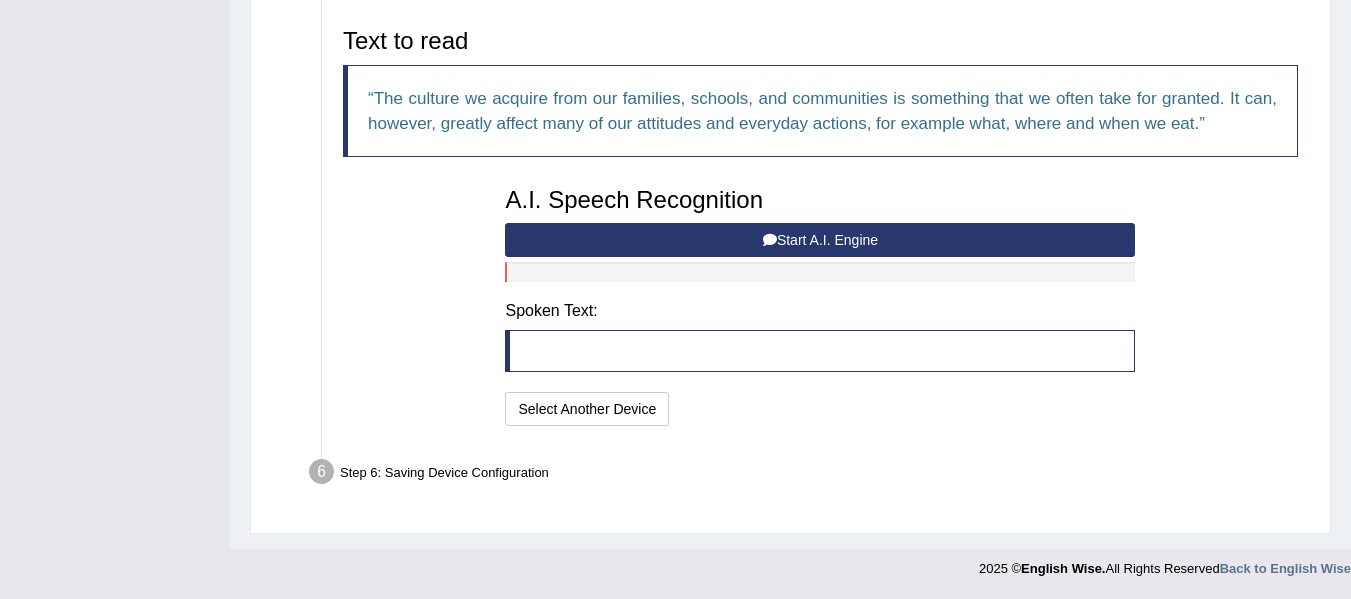 click on "Start A.I. Engine" at bounding box center (820, 240) 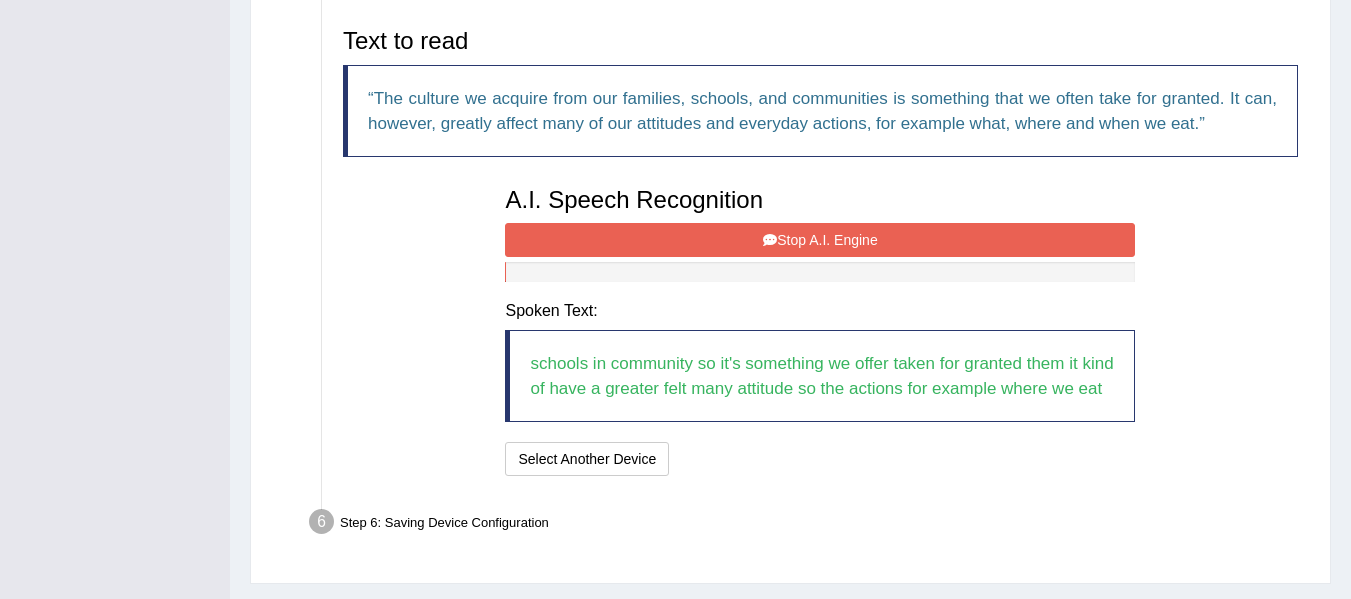 click on "Stop A.I. Engine" at bounding box center [820, 240] 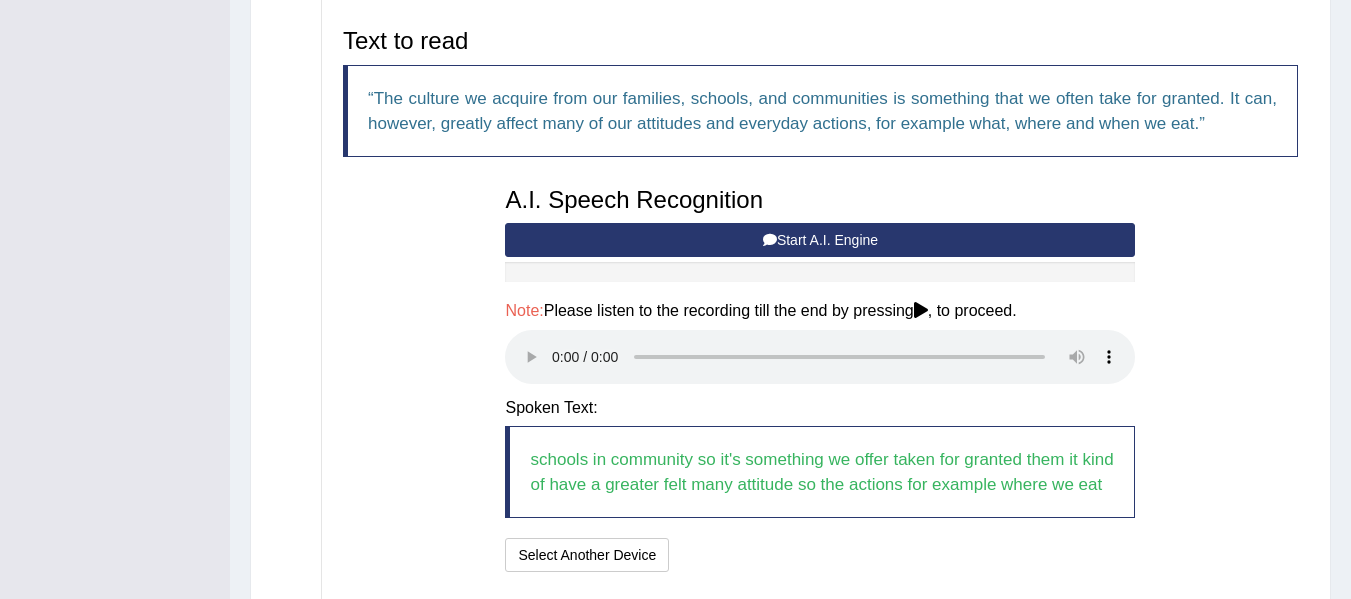 scroll, scrollTop: 799, scrollLeft: 0, axis: vertical 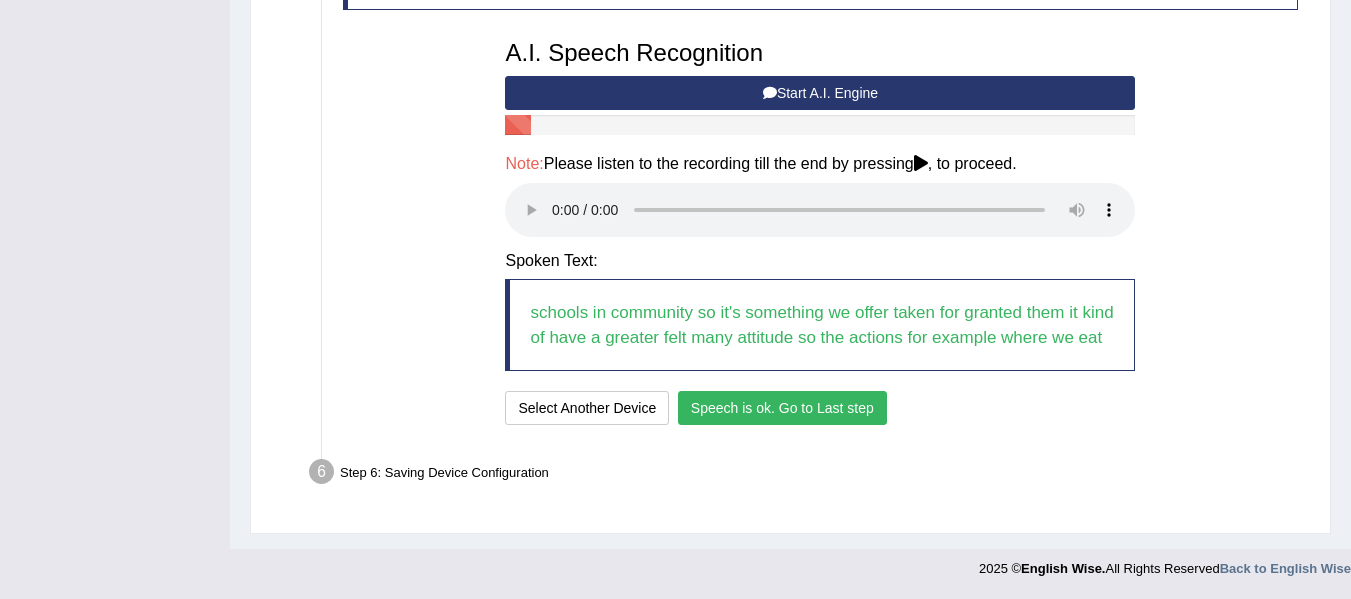 click on "Speech is ok. Go to Last step" at bounding box center [782, 408] 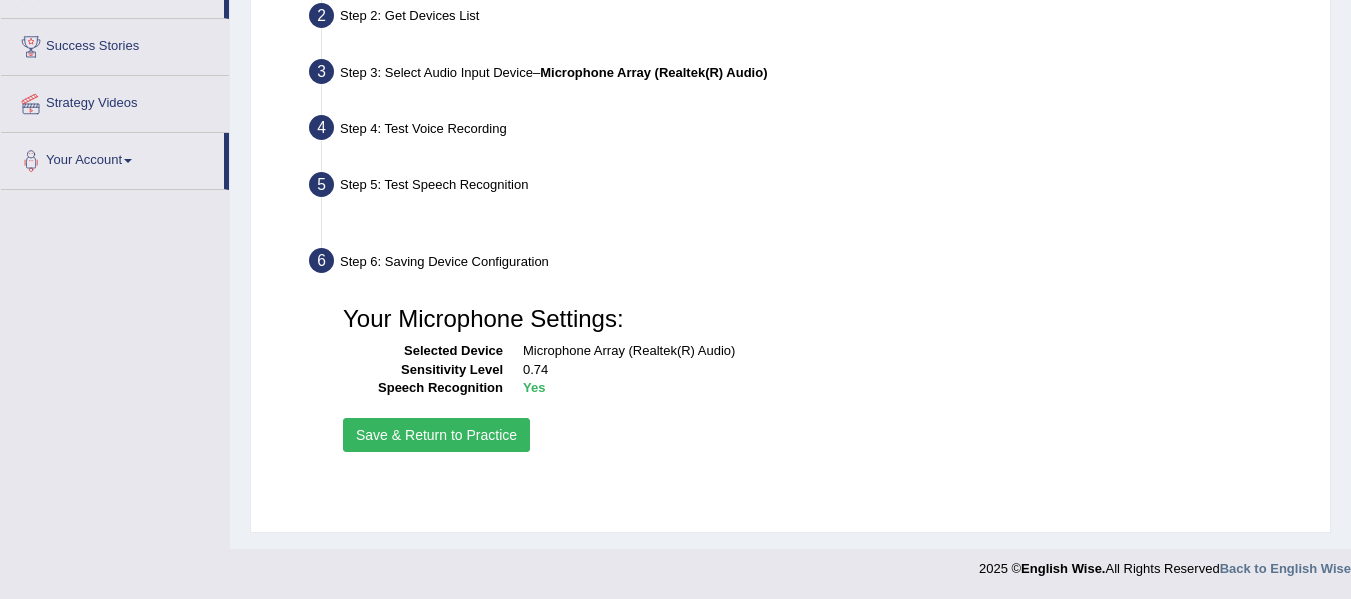 scroll, scrollTop: 451, scrollLeft: 0, axis: vertical 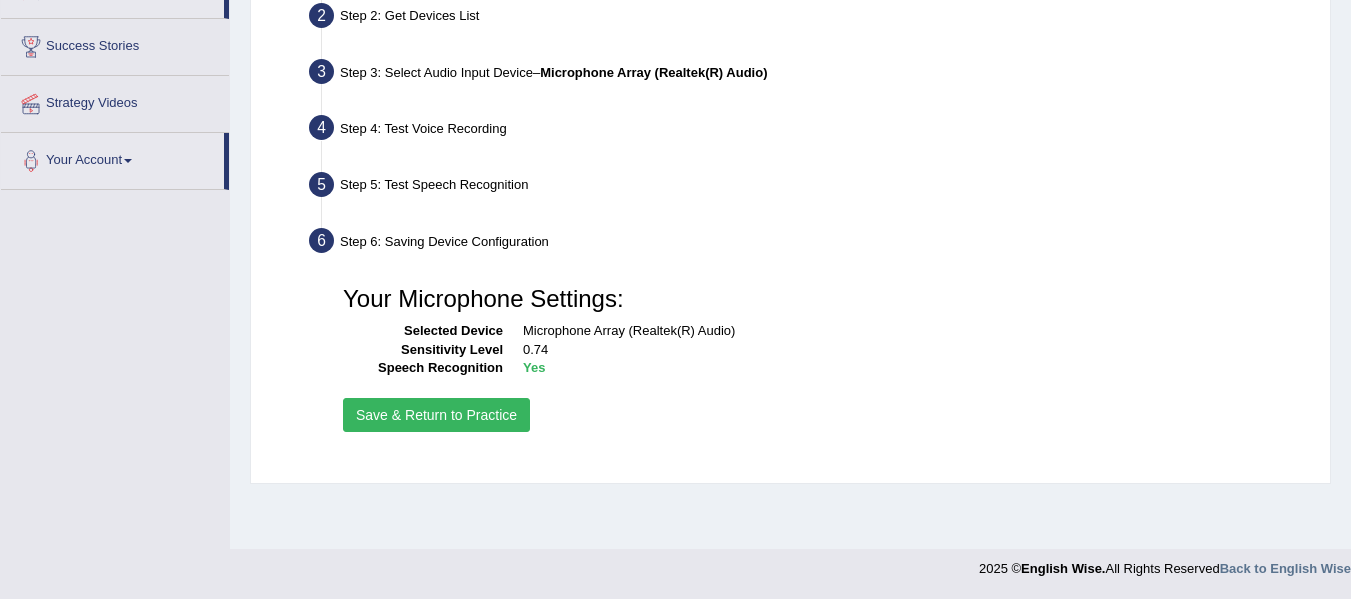 click on "Save & Return to Practice" at bounding box center [436, 415] 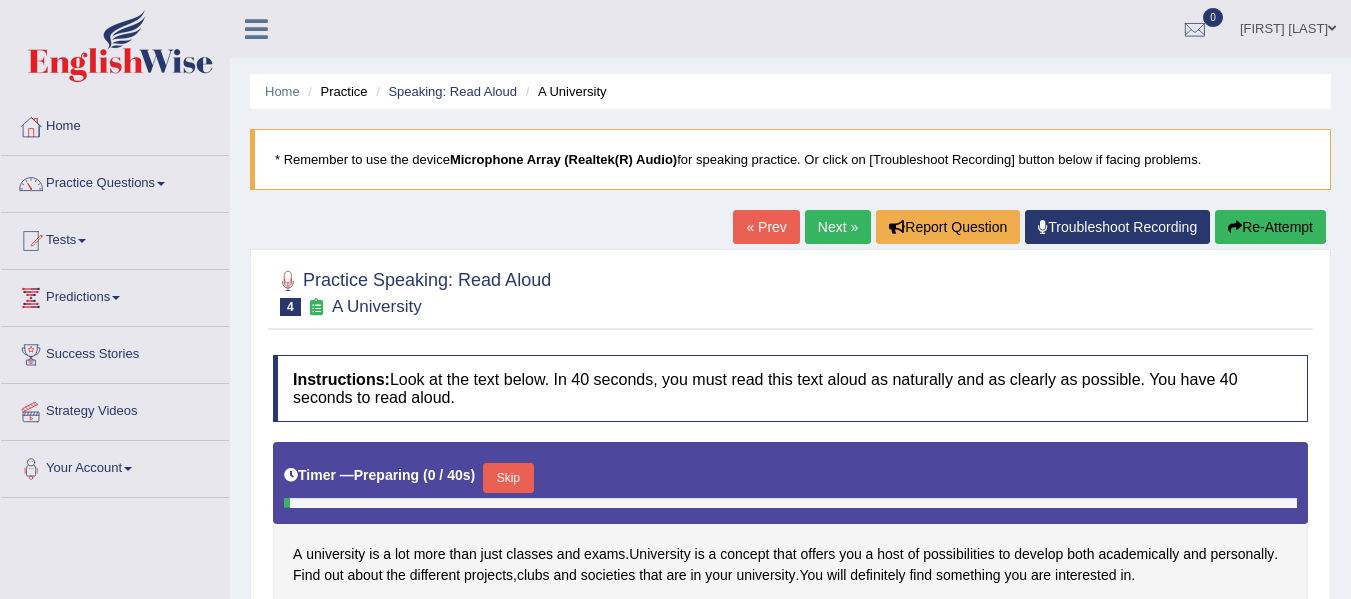 scroll, scrollTop: 0, scrollLeft: 0, axis: both 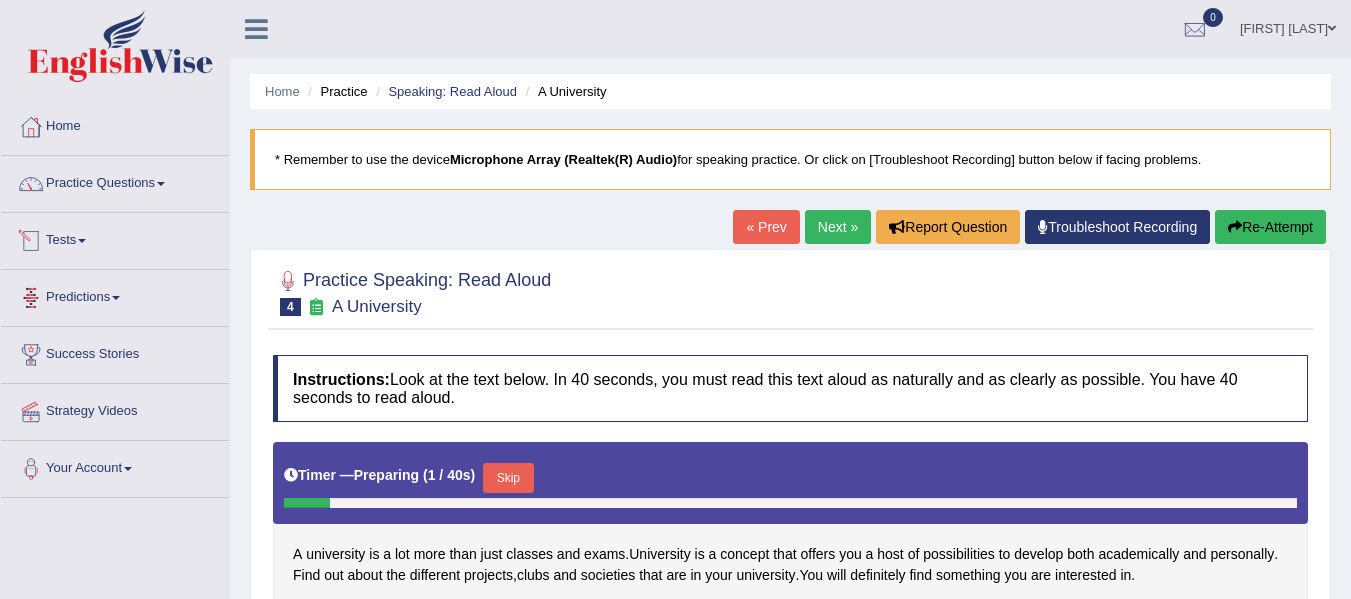 click on "Tests" at bounding box center [115, 238] 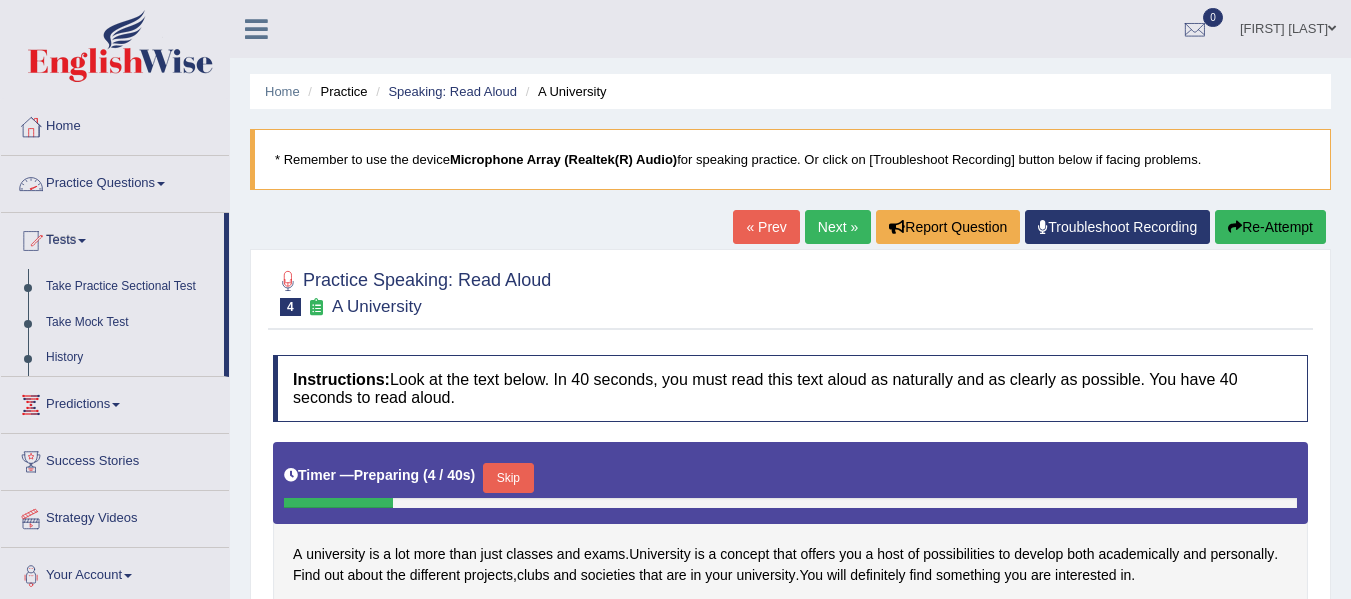 click on "Practice Questions" at bounding box center [115, 181] 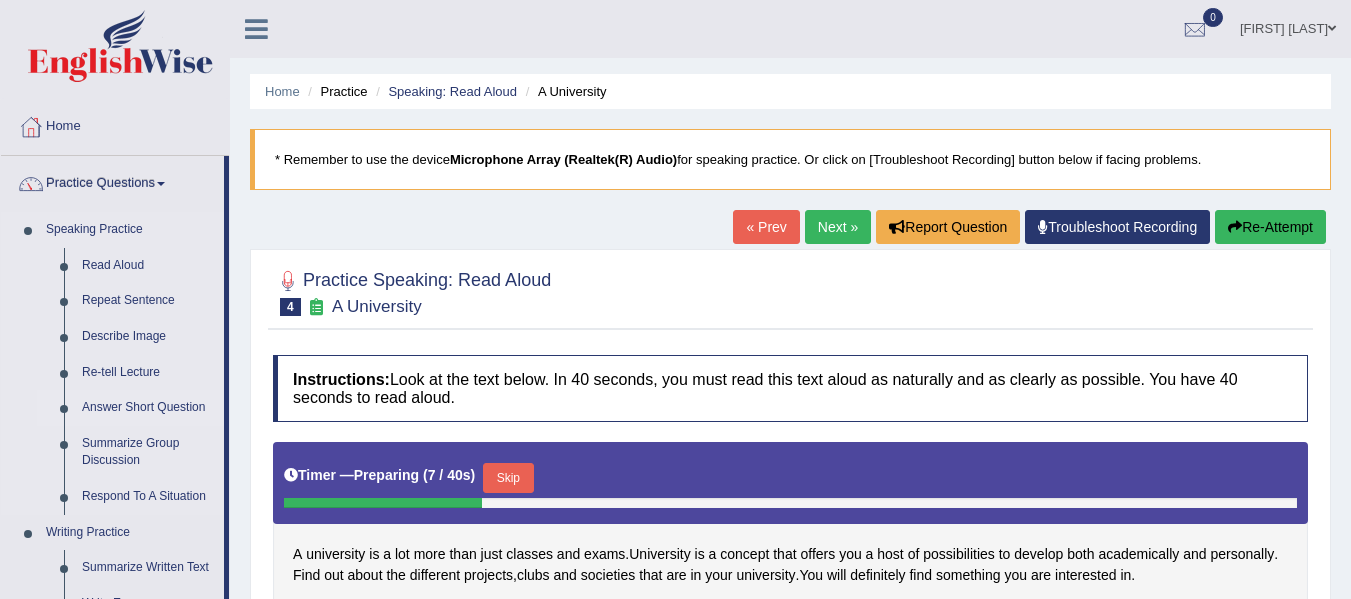 drag, startPoint x: 224, startPoint y: 280, endPoint x: 220, endPoint y: 408, distance: 128.06248 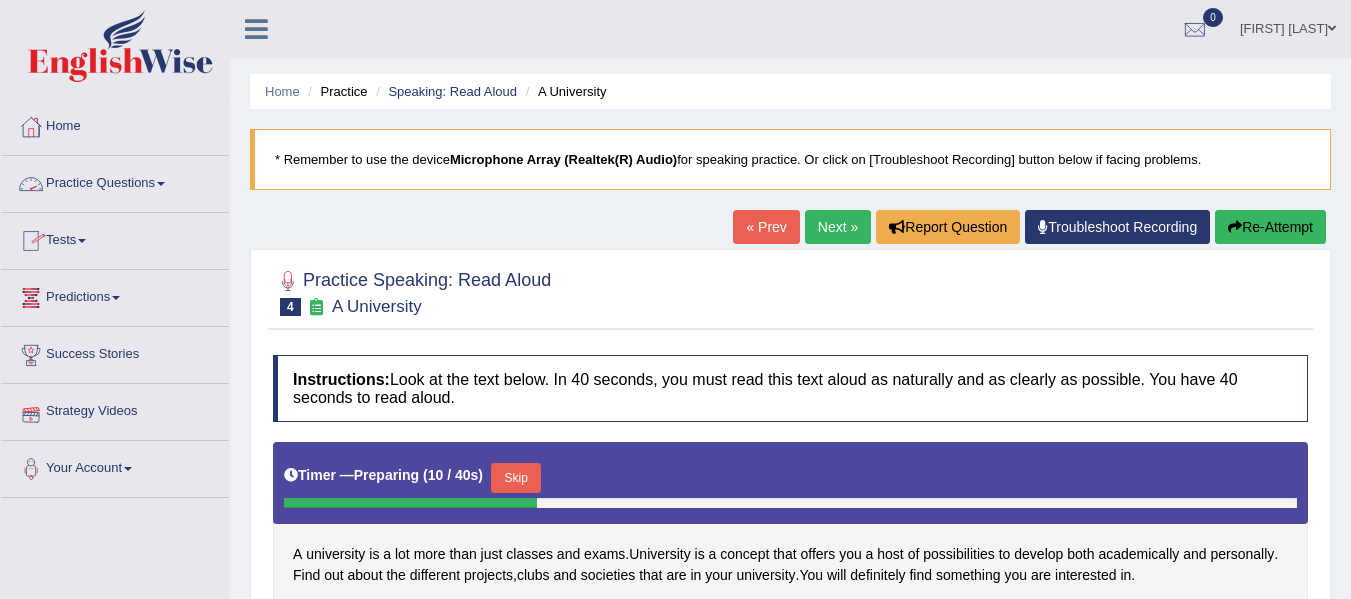 click on "Practice Questions" at bounding box center (115, 181) 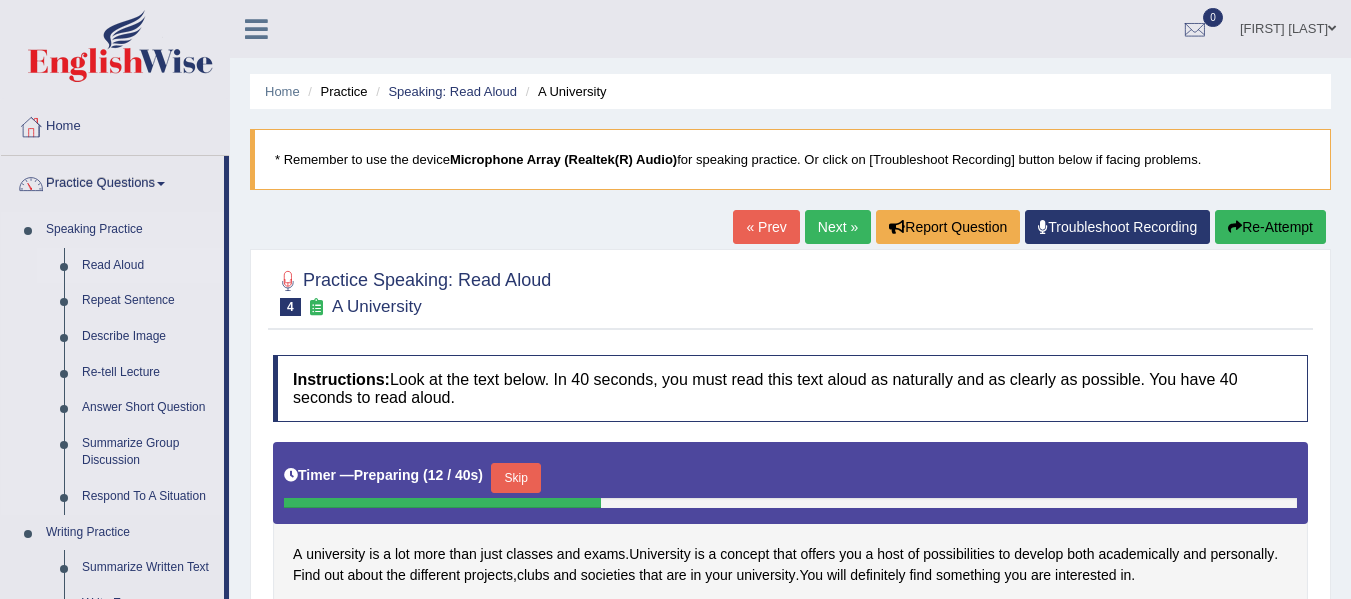 drag, startPoint x: 225, startPoint y: 235, endPoint x: 223, endPoint y: 270, distance: 35.057095 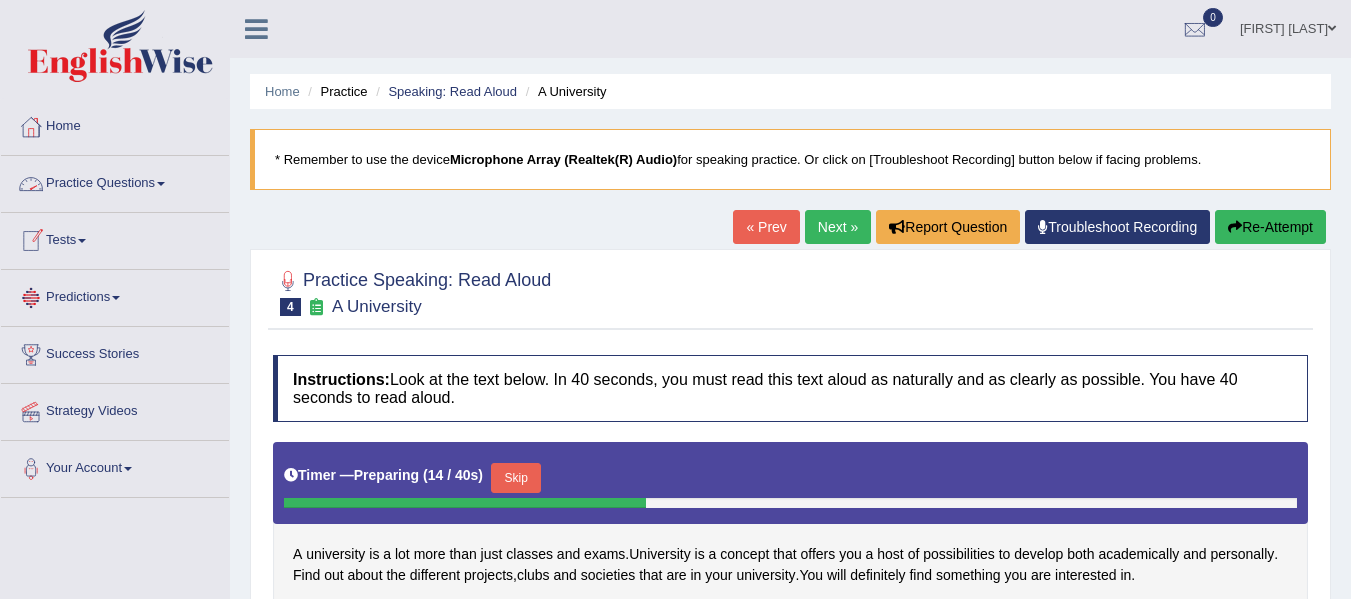 click on "Practice Questions" at bounding box center [115, 181] 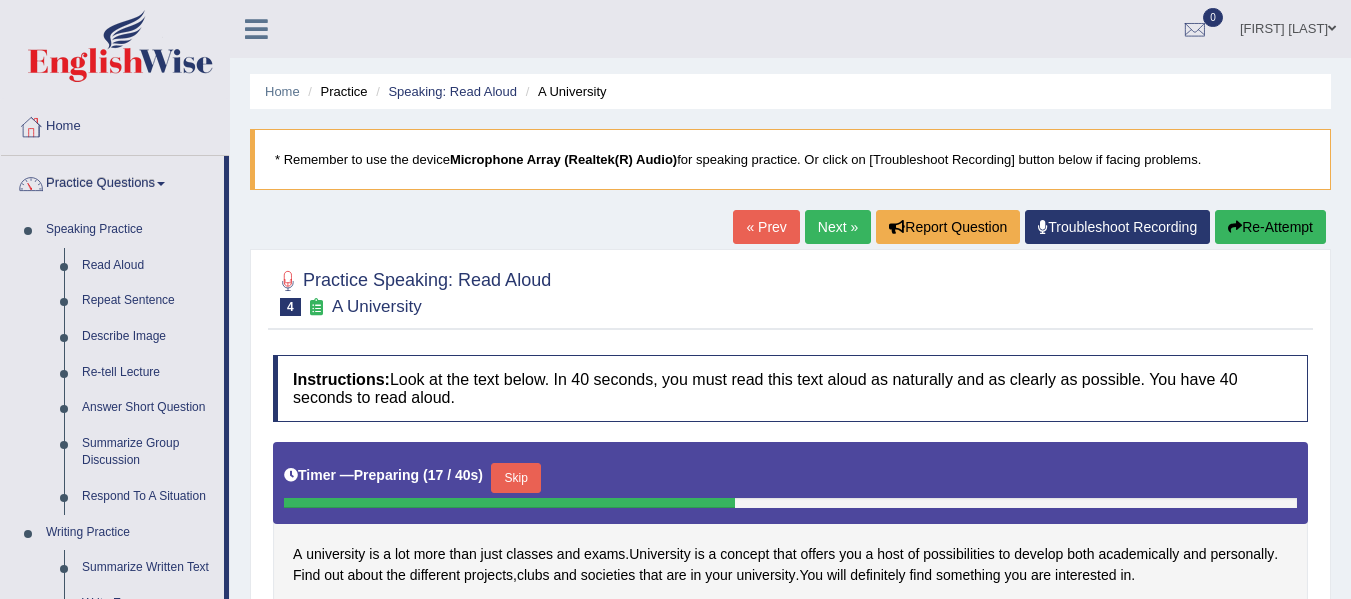 drag, startPoint x: 226, startPoint y: 172, endPoint x: 228, endPoint y: 207, distance: 35.057095 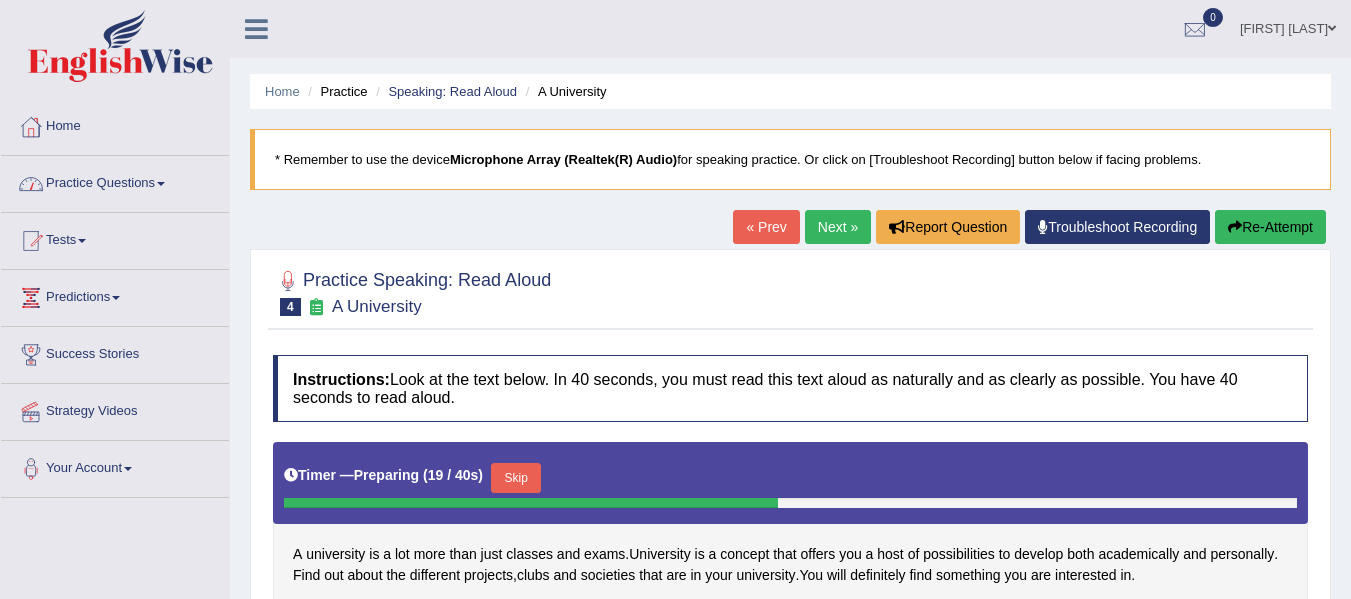 click on "Practice Questions" at bounding box center [115, 181] 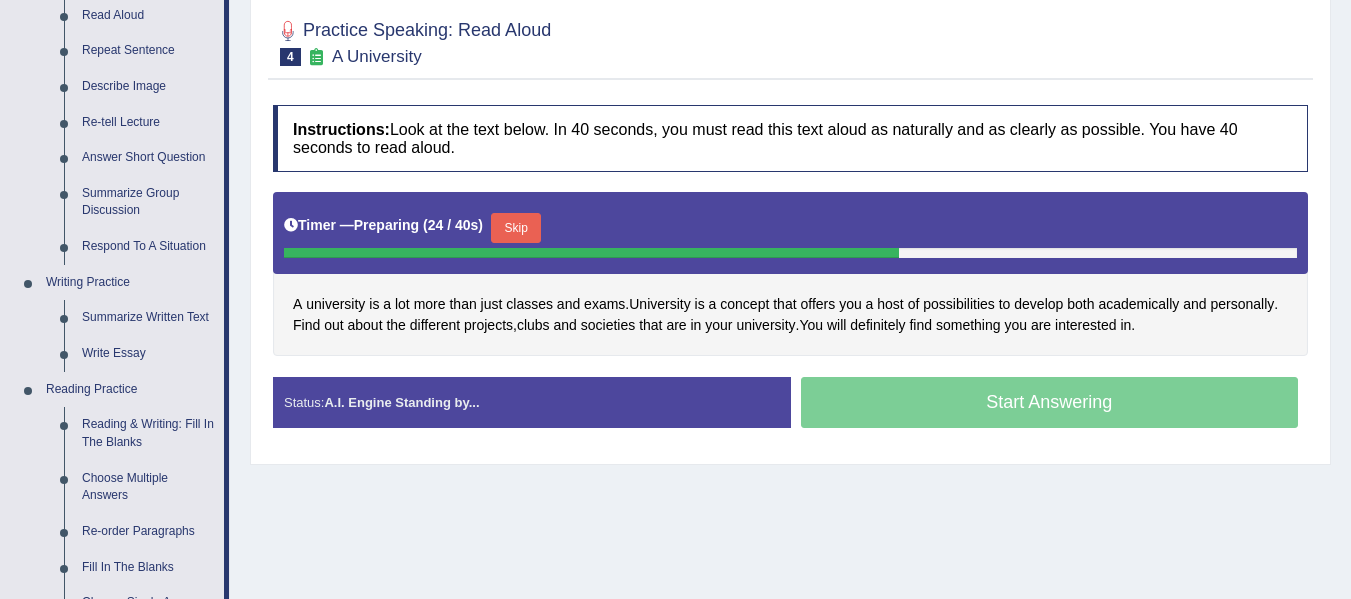 scroll, scrollTop: 256, scrollLeft: 0, axis: vertical 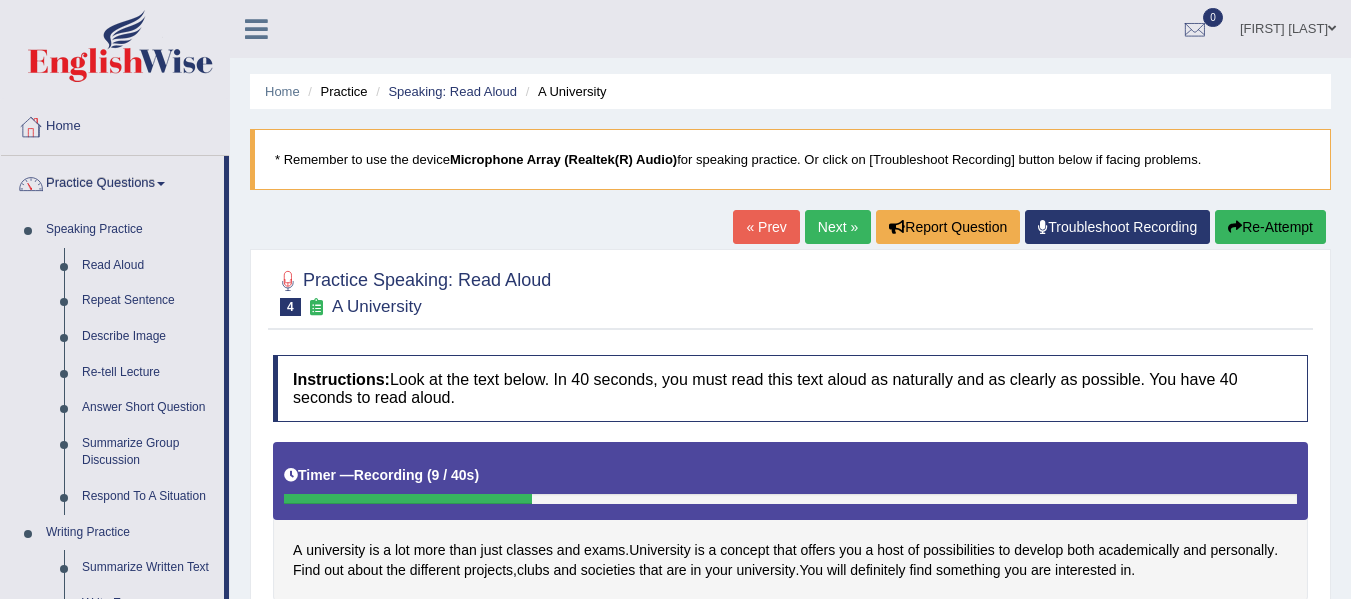 click at bounding box center [256, 29] 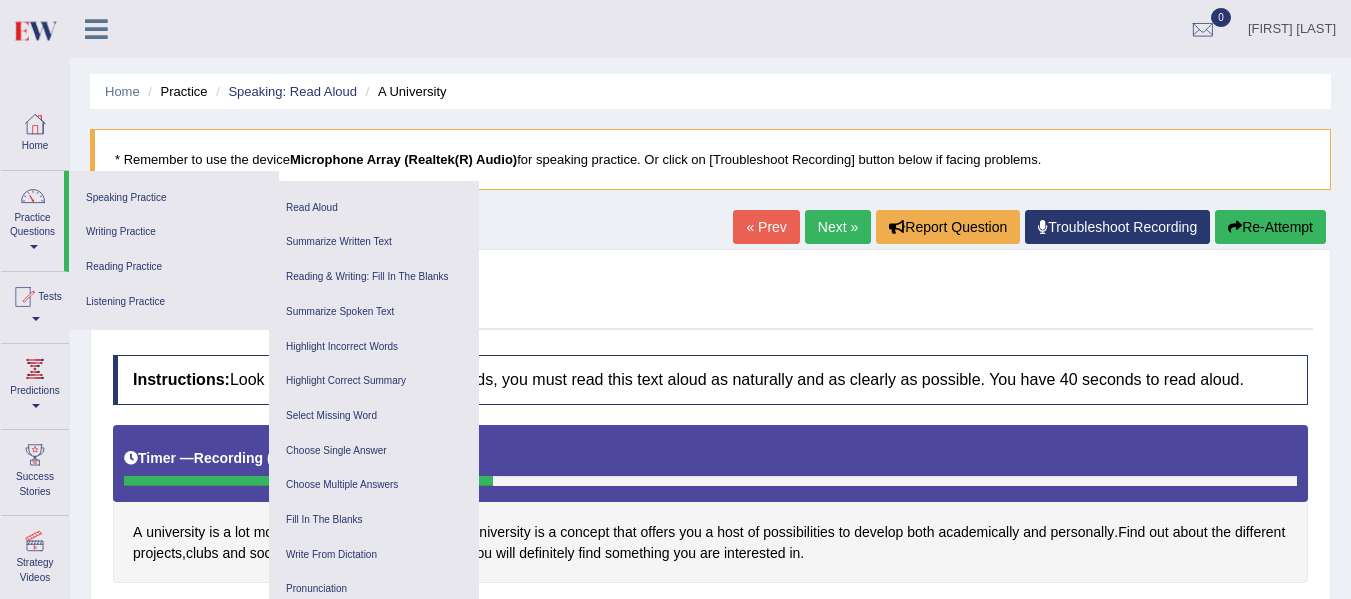 click on "Home
Practice
Speaking: Read Aloud
A University
* Remember to use the device  Microphone Array (Realtek(R) Audio)  for speaking practice. Or click on [Troubleshoot Recording] button below if facing problems.
« Prev Next »  Report Question  Troubleshoot Recording  Re-Attempt
Practice Speaking: Read Aloud
4
A University
Instructions:  Look at the text below. In 40 seconds, you must read this text aloud as naturally and as clearly as possible. You have 40 seconds to read aloud.
Timer —  Recording   ( 12 / 40s ) A   university   is   a   lot   more   than   just   classes   and   exams .  University   is   a   concept   that   offers   you   a   host   of   possibilities   to   develop   both   academically   and   personally .  Find   out   about   the   different   projects ,  clubs   and   societies   that" at bounding box center (710, 500) 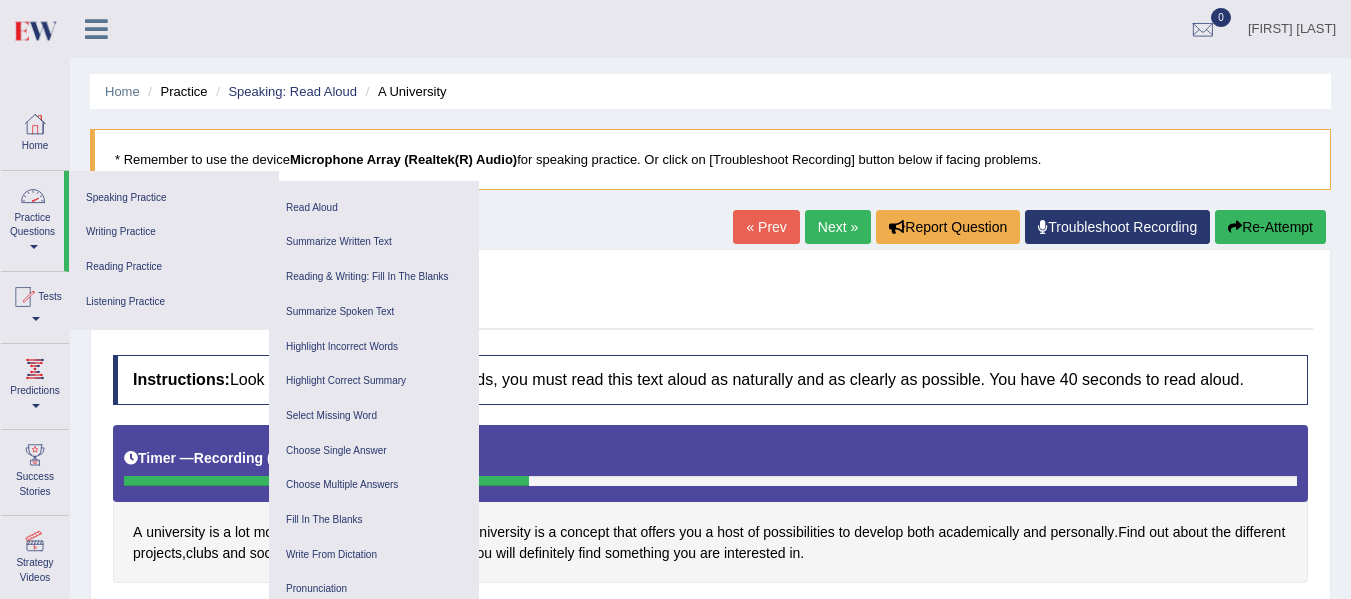 click on "Practice Questions" at bounding box center [32, 218] 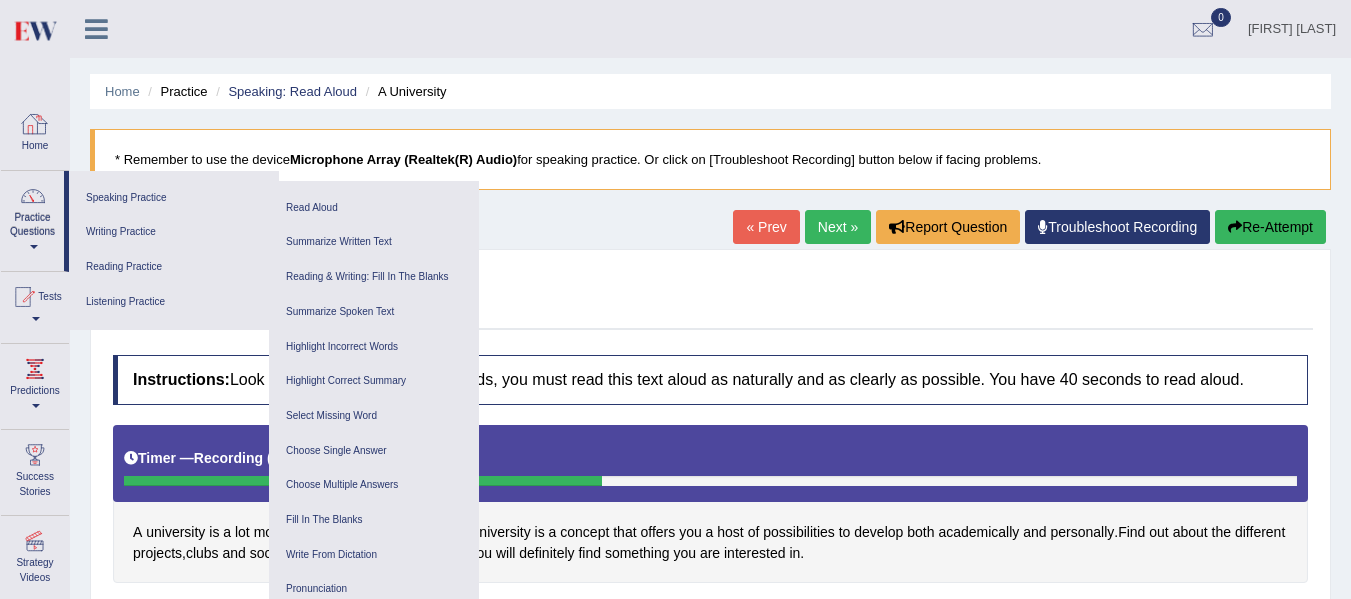 click at bounding box center (35, 124) 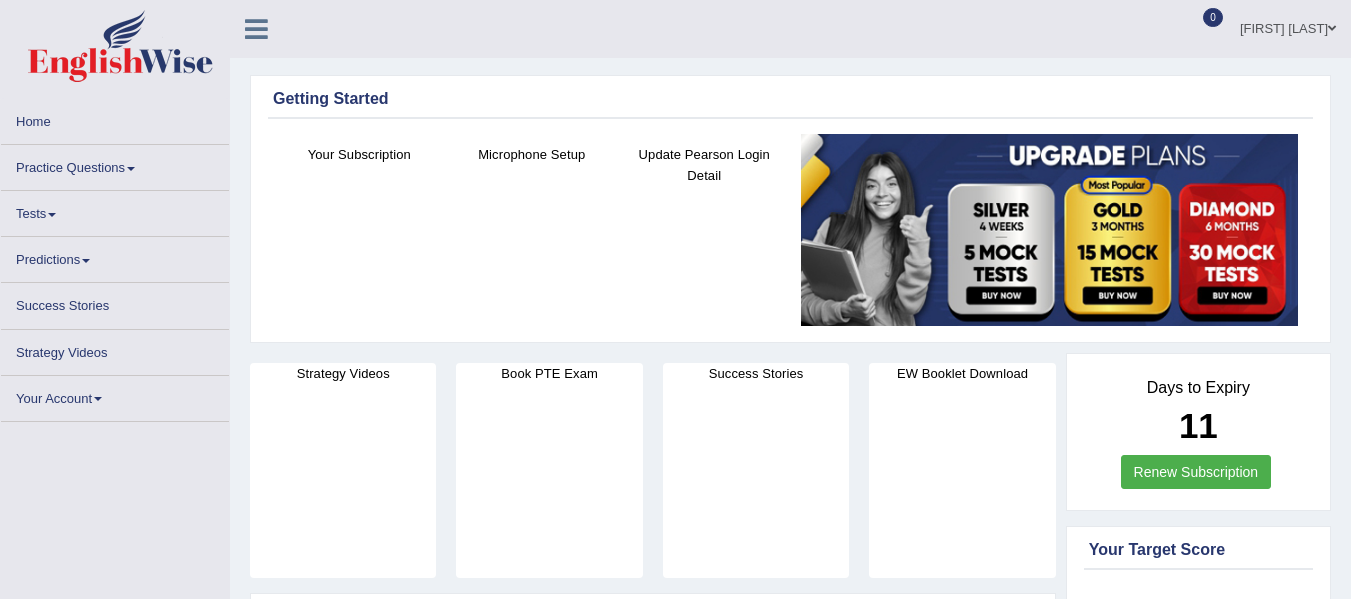 scroll, scrollTop: 0, scrollLeft: 0, axis: both 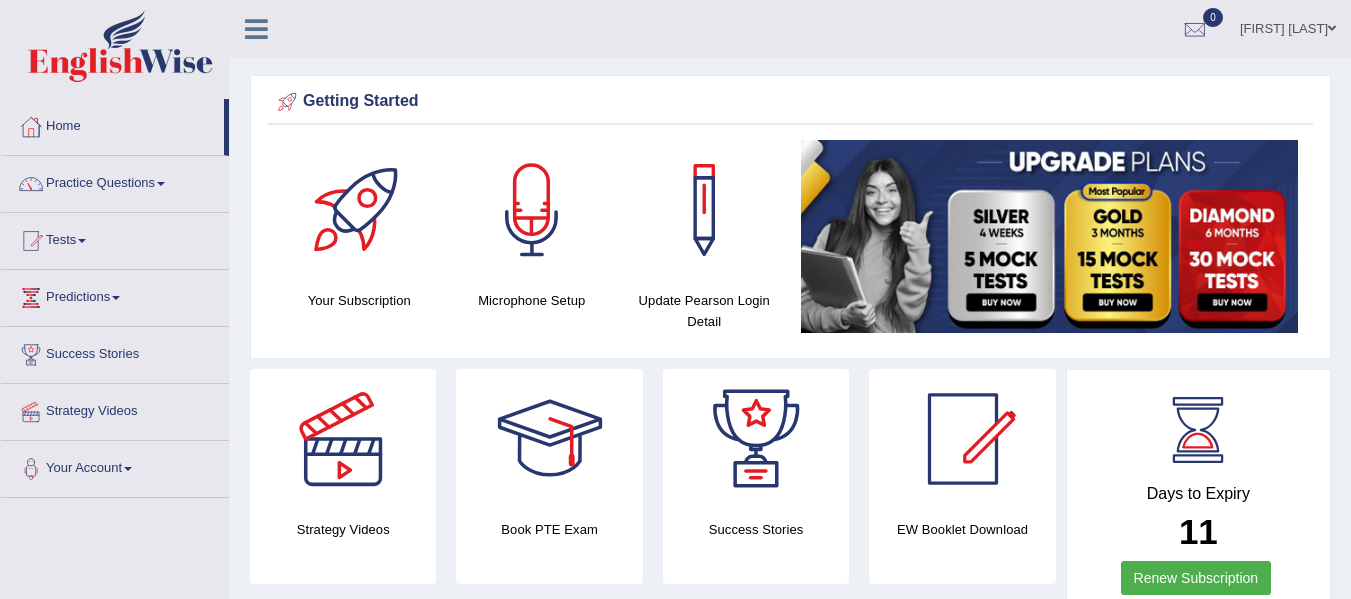 click on "Practice Questions" at bounding box center [115, 181] 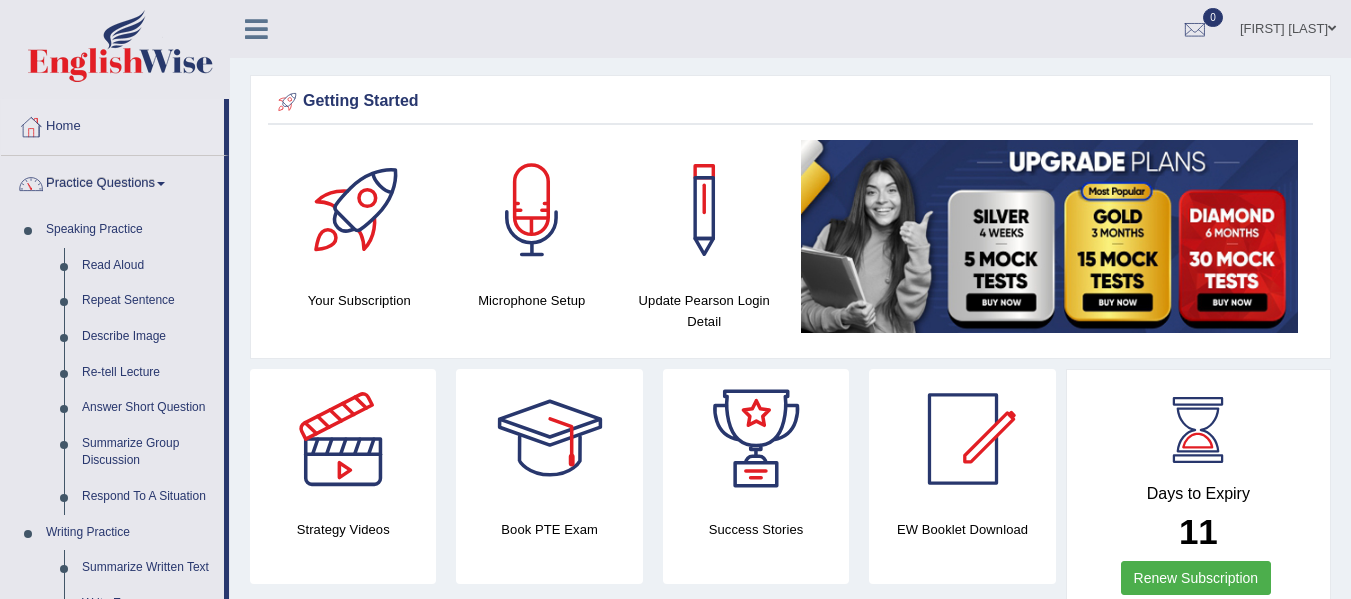 click on "Practice Questions" at bounding box center (112, 181) 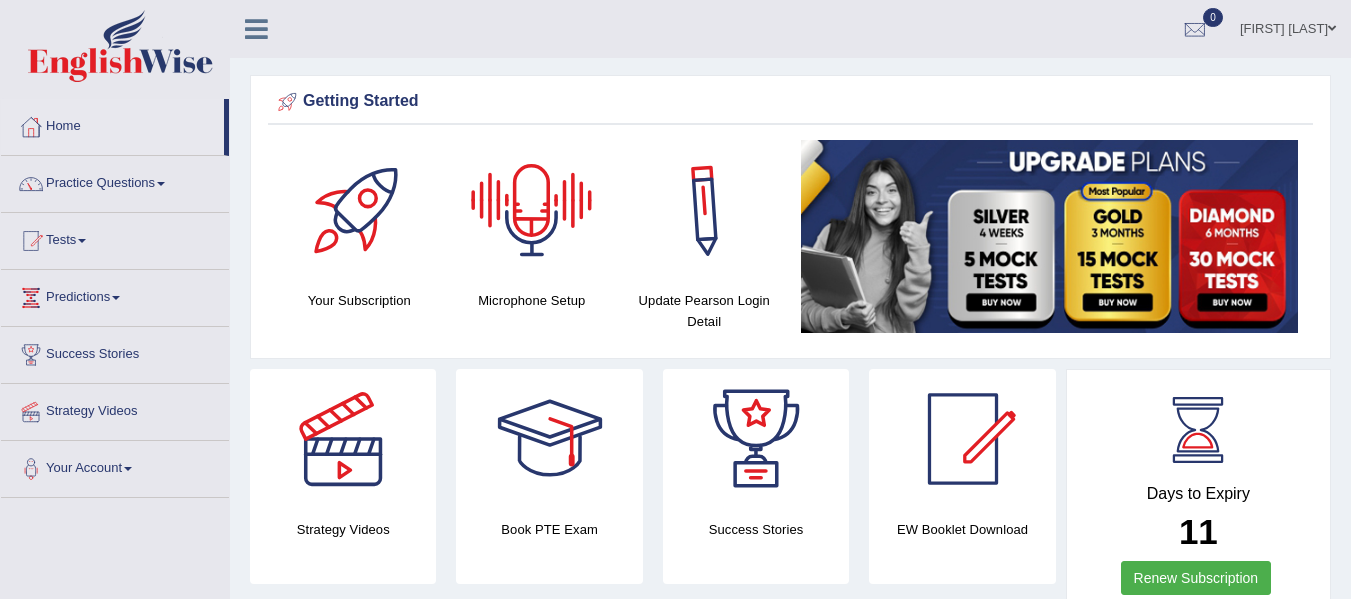 scroll, scrollTop: 524, scrollLeft: 0, axis: vertical 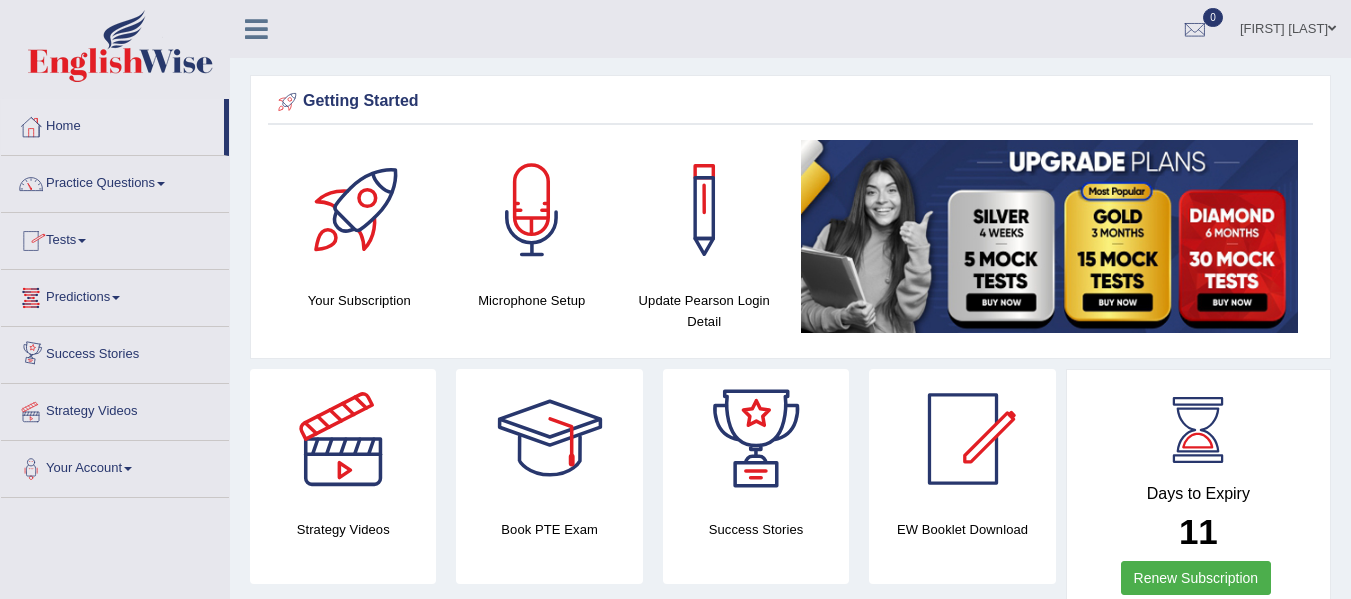 click on "Predictions" at bounding box center [115, 295] 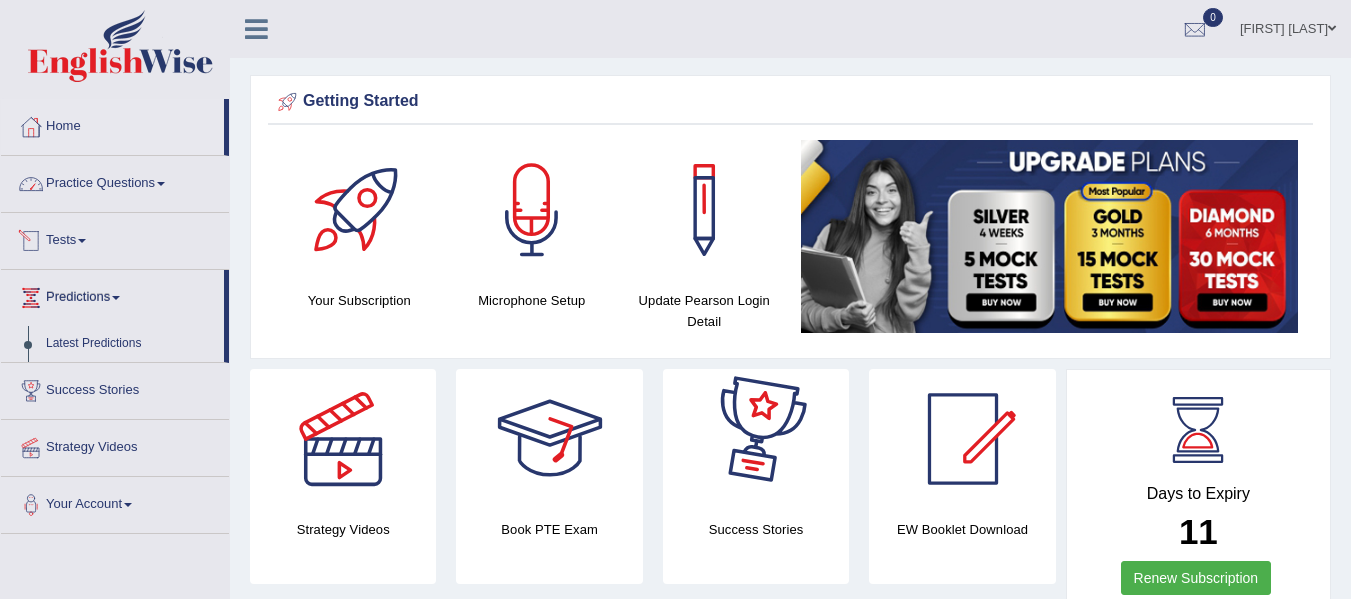 click on "Practice Questions" at bounding box center [115, 181] 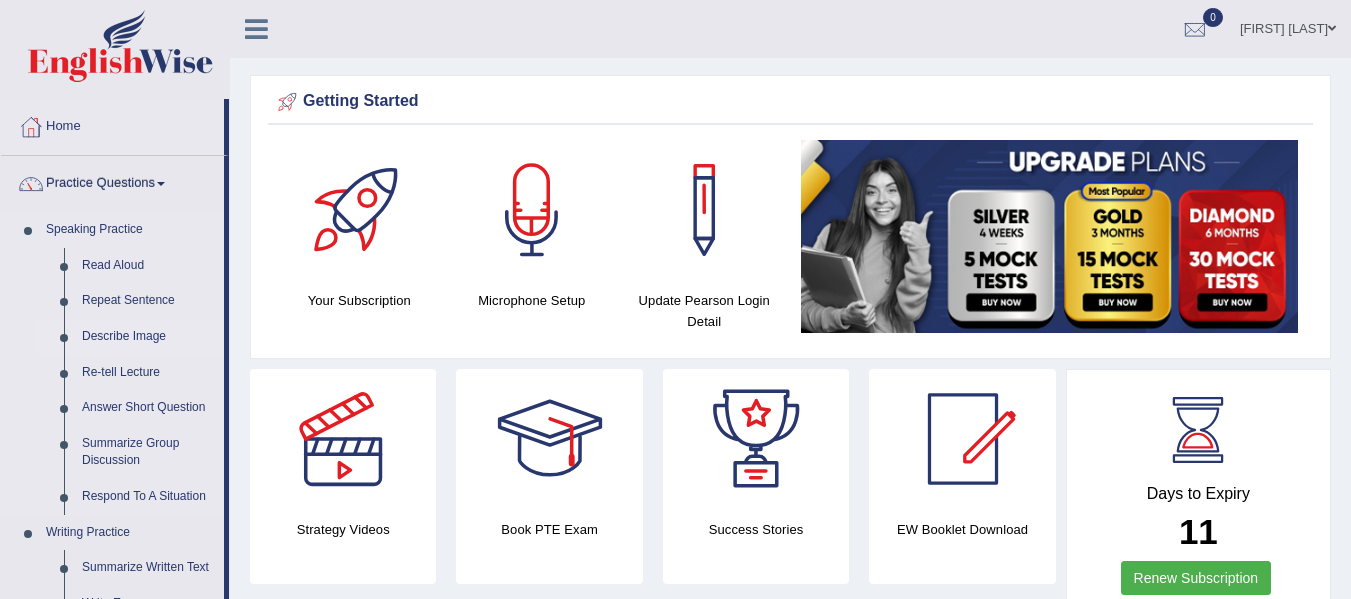 click on "Describe Image" at bounding box center (148, 337) 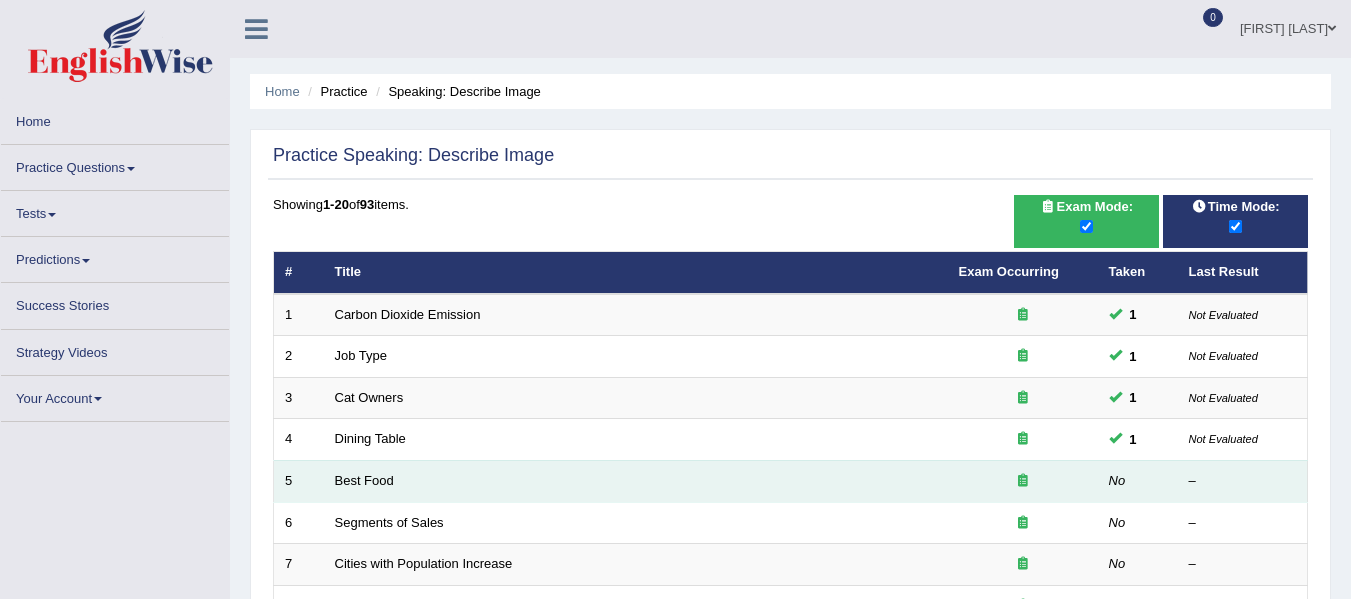 scroll, scrollTop: 0, scrollLeft: 0, axis: both 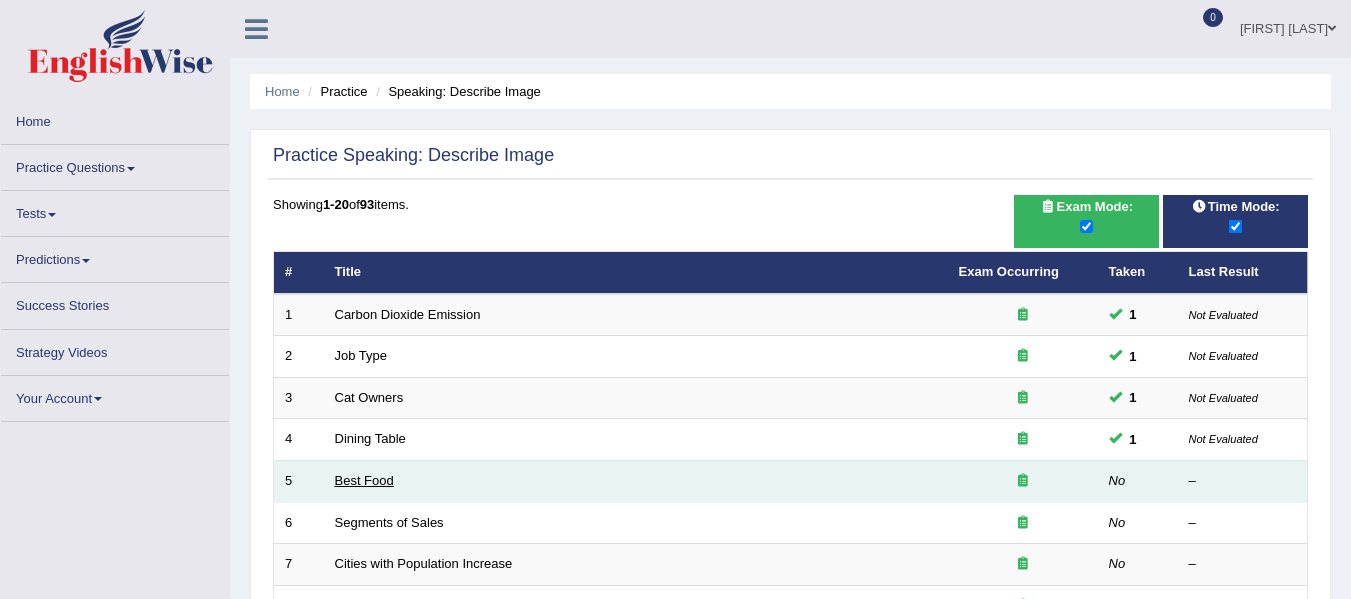 click on "Best Food" at bounding box center [364, 480] 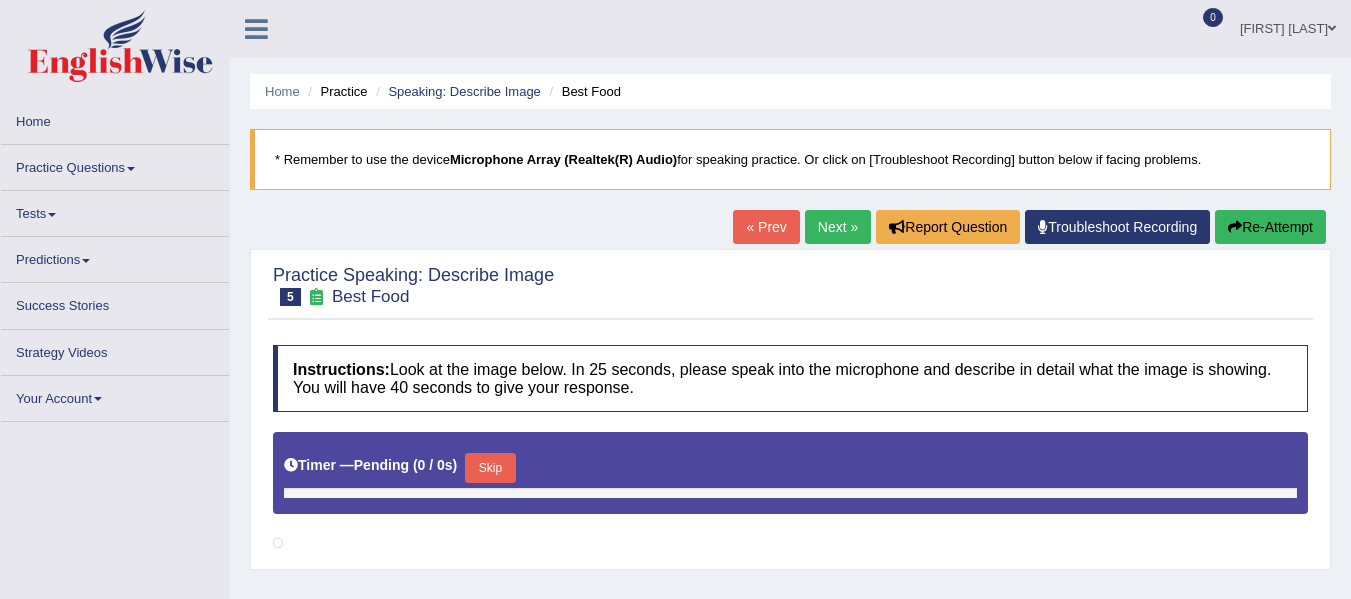 scroll, scrollTop: 183, scrollLeft: 0, axis: vertical 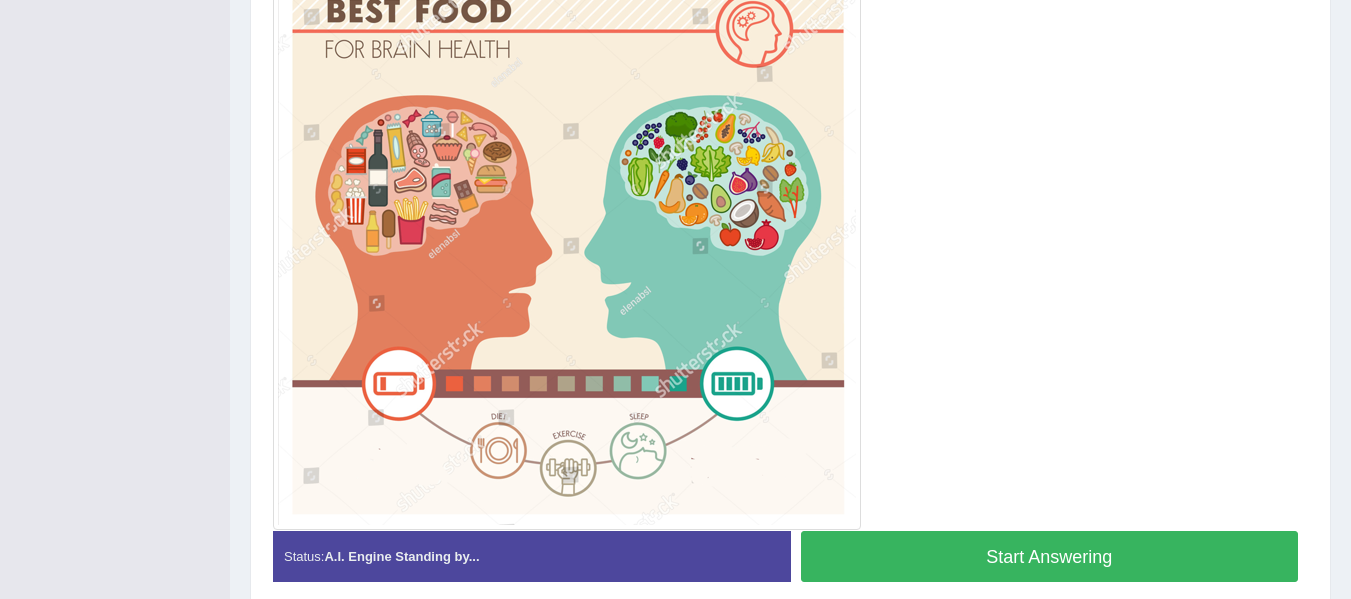 click on "Start Answering" at bounding box center (1050, 556) 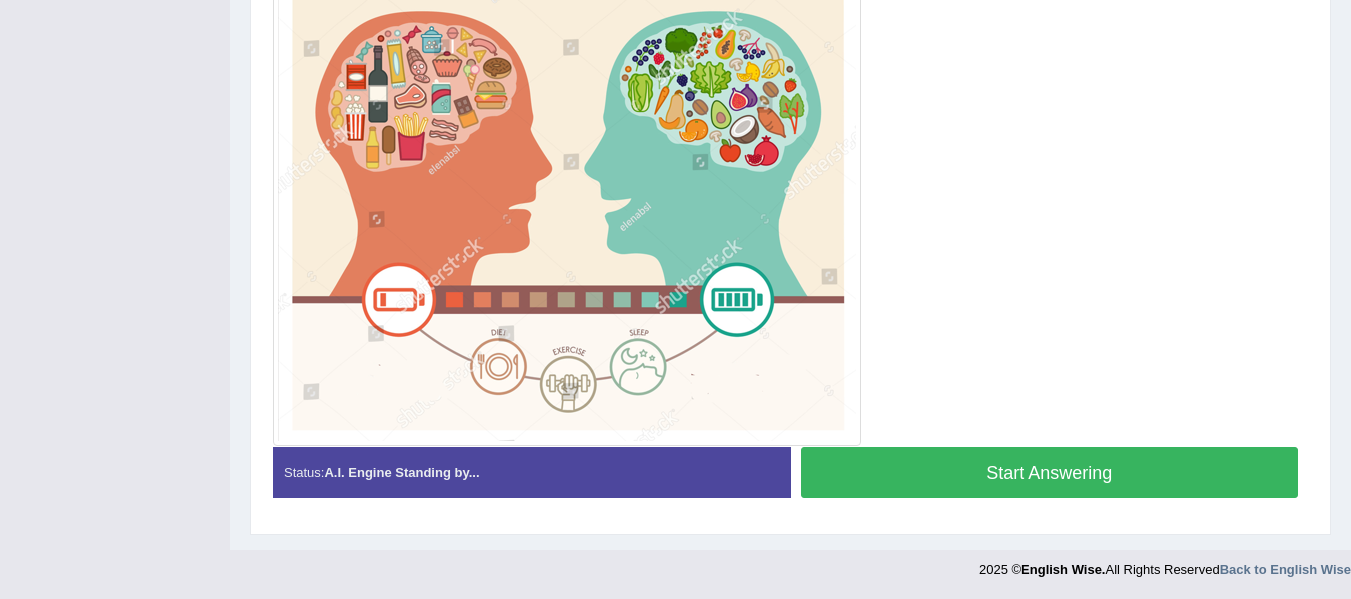 scroll, scrollTop: 678, scrollLeft: 0, axis: vertical 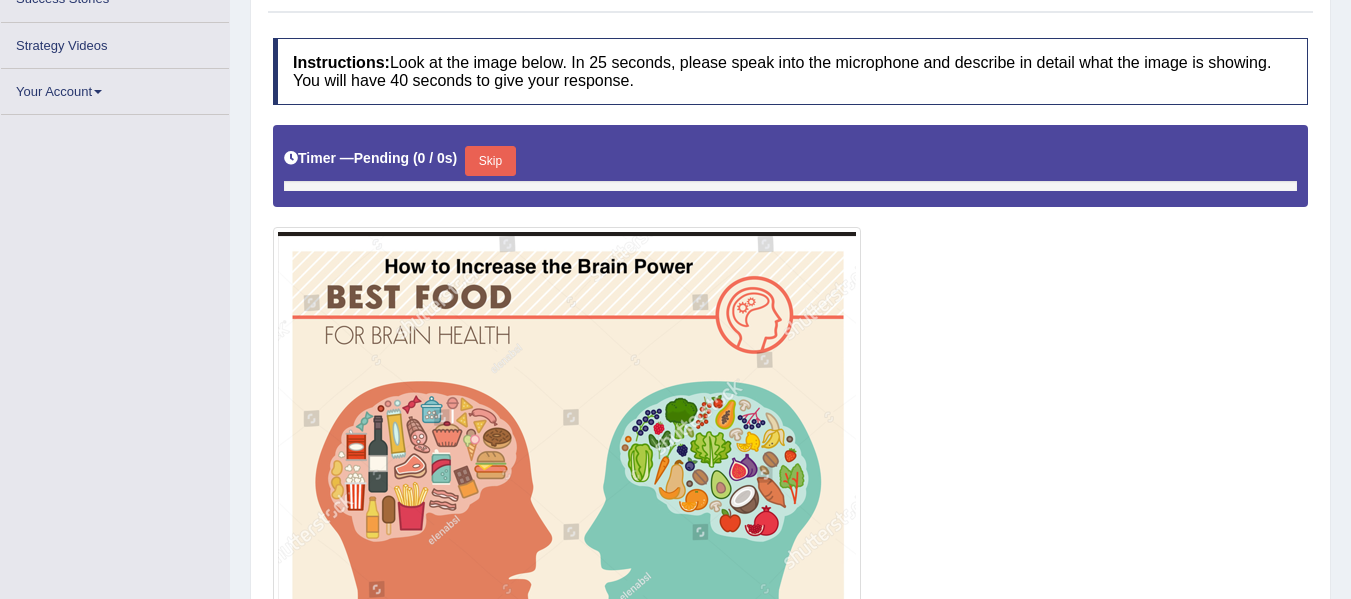 click on "Skip" at bounding box center (490, 161) 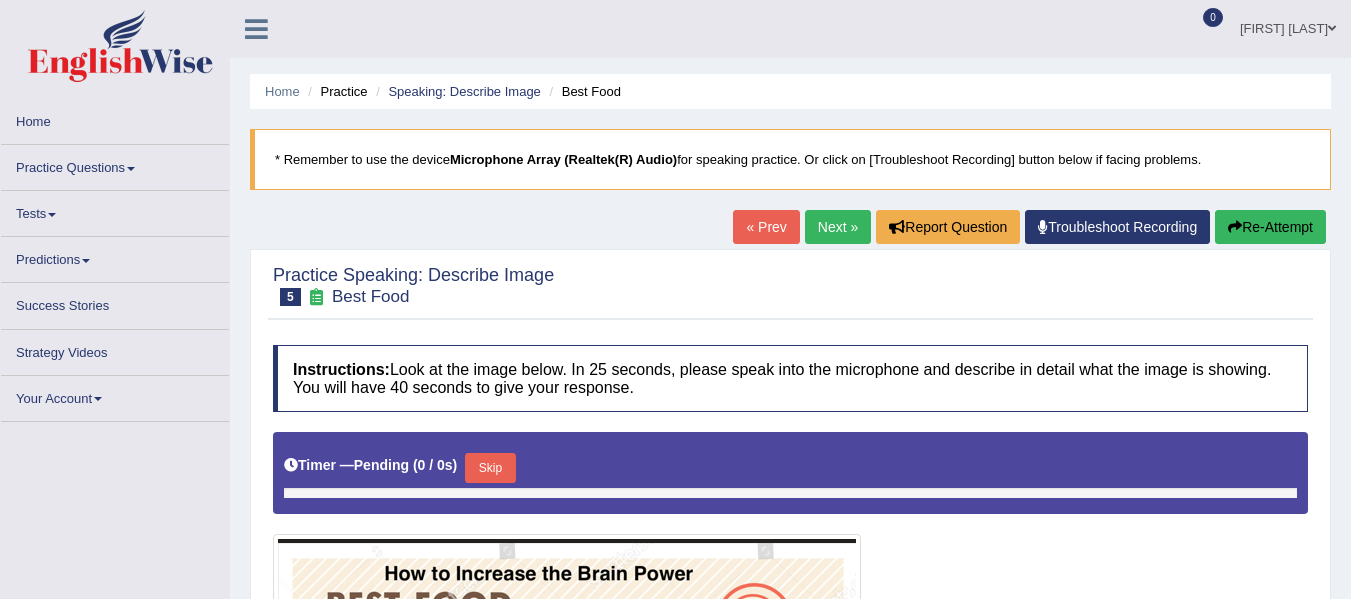click on "Next »" at bounding box center (838, 227) 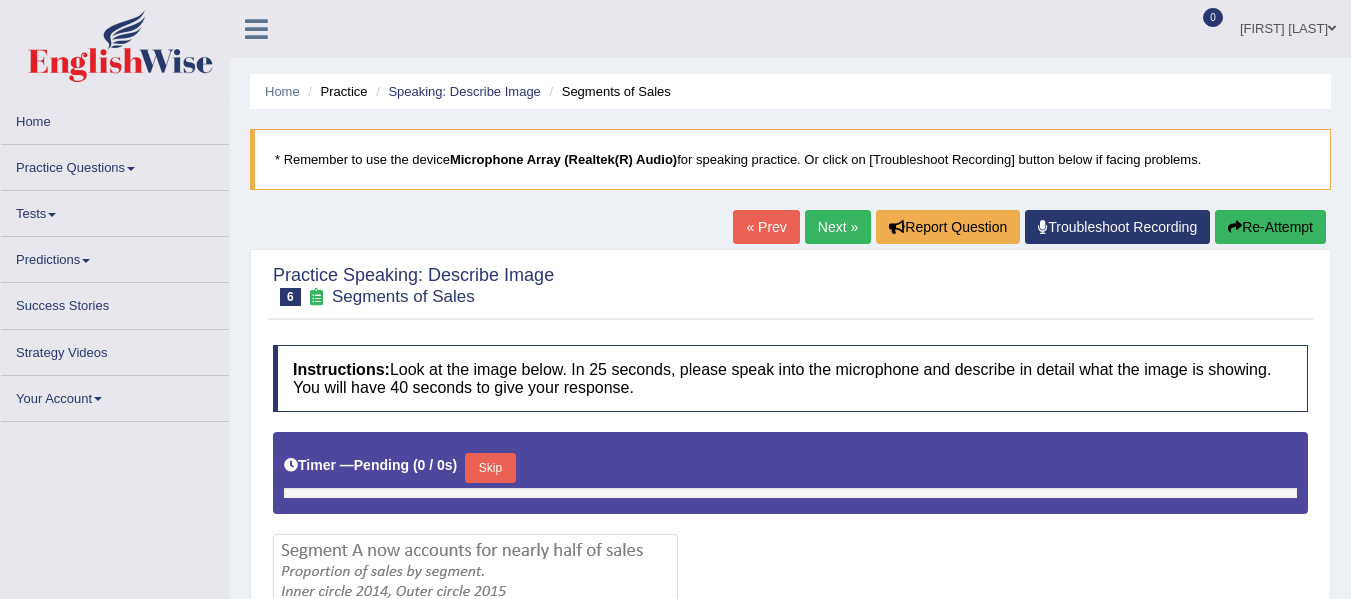 scroll, scrollTop: 0, scrollLeft: 0, axis: both 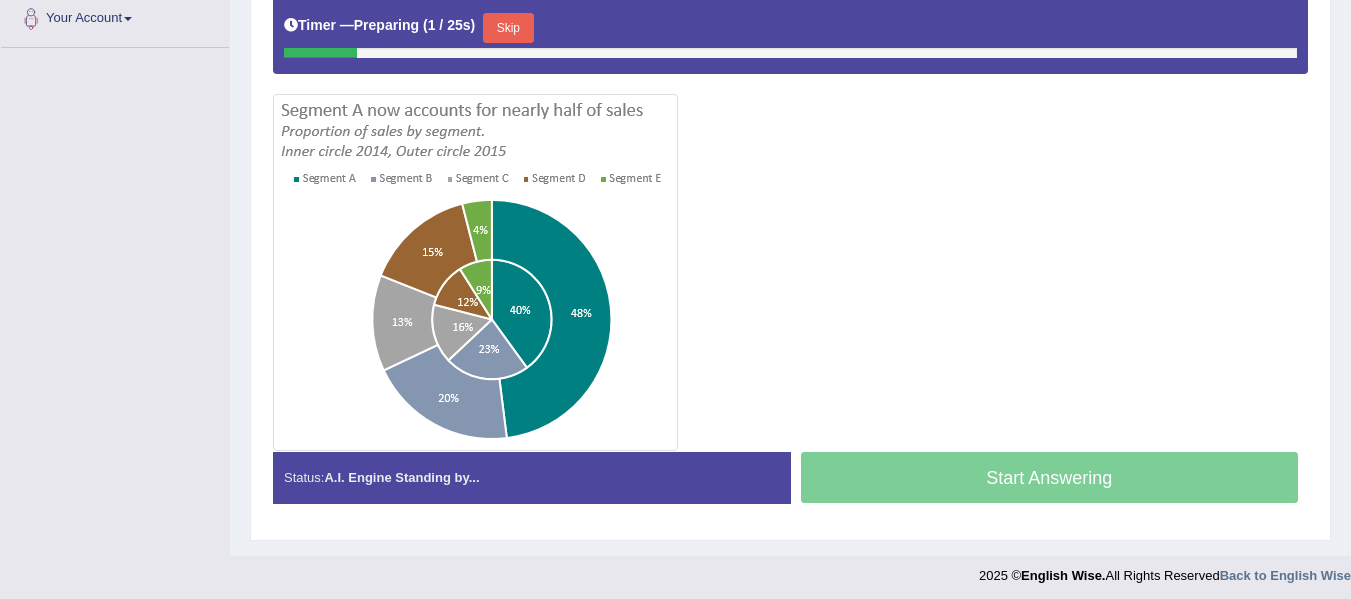 drag, startPoint x: 1365, startPoint y: 206, endPoint x: 1362, endPoint y: 454, distance: 248.01814 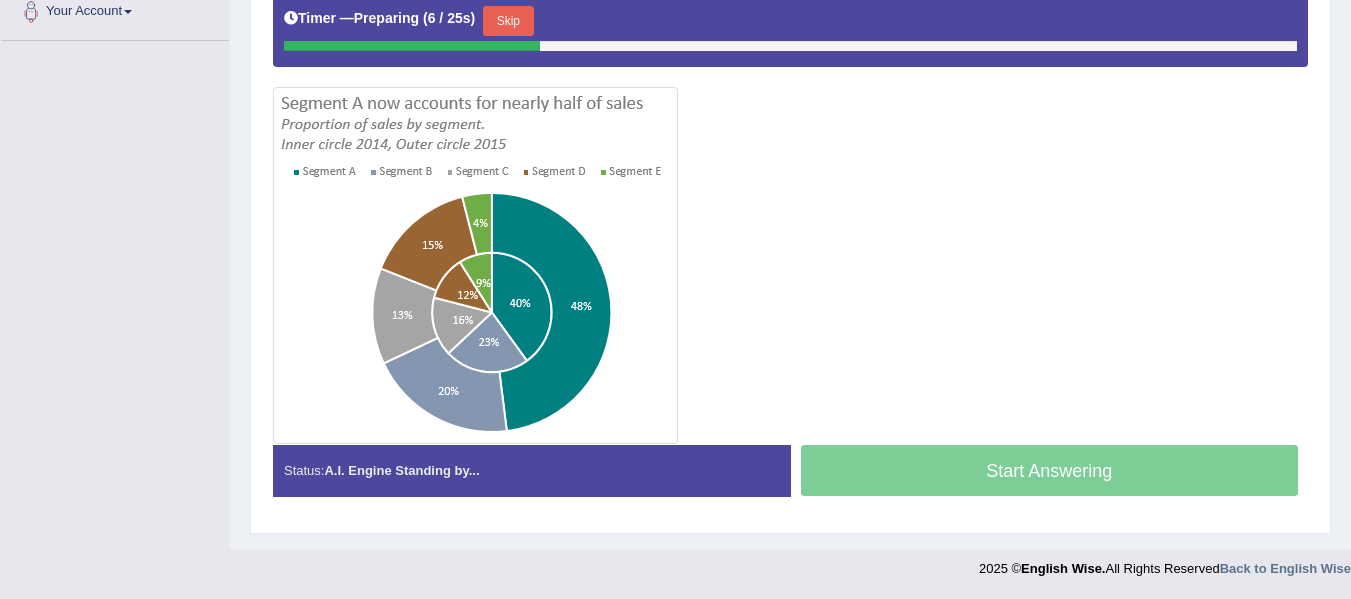 click on "Skip" at bounding box center [508, 21] 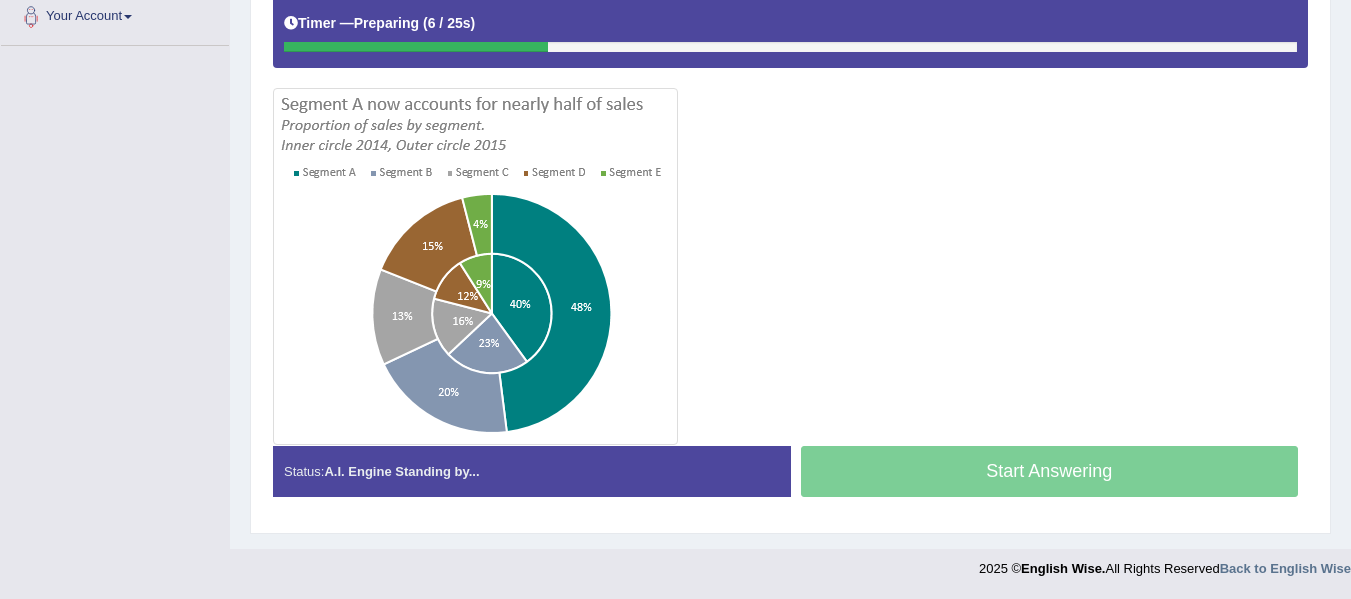 scroll, scrollTop: 452, scrollLeft: 0, axis: vertical 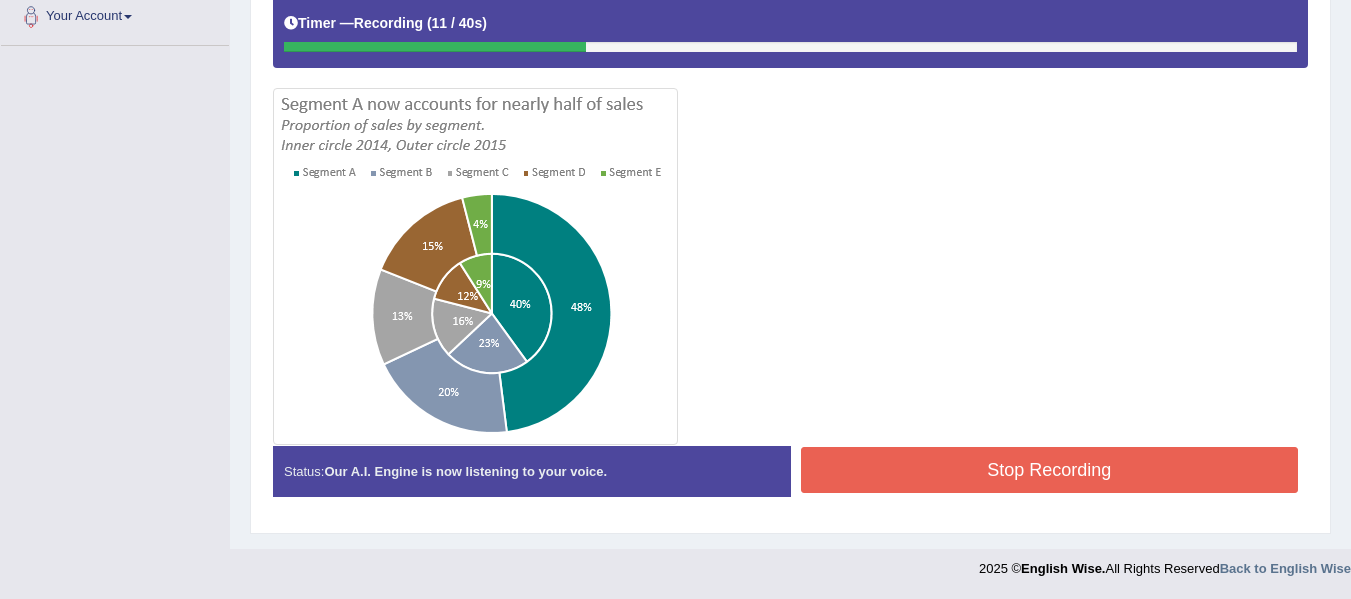click on "Stop Recording" at bounding box center (1050, 470) 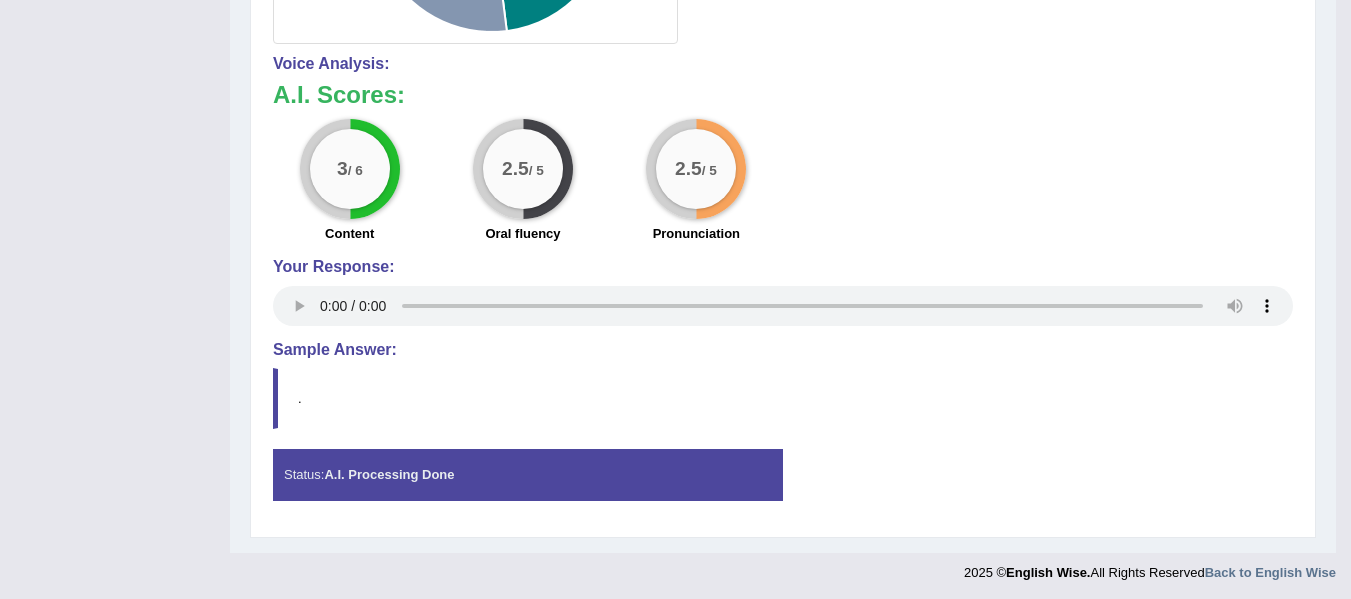 scroll, scrollTop: 857, scrollLeft: 0, axis: vertical 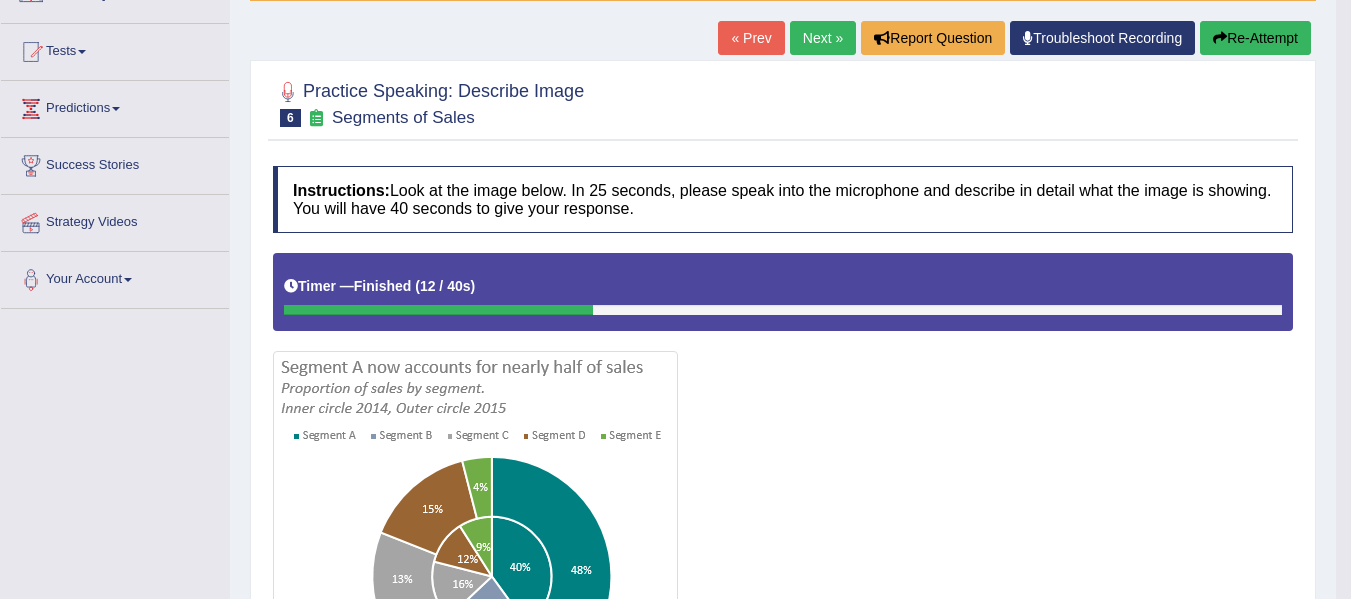 click on "Re-Attempt" at bounding box center [1255, 38] 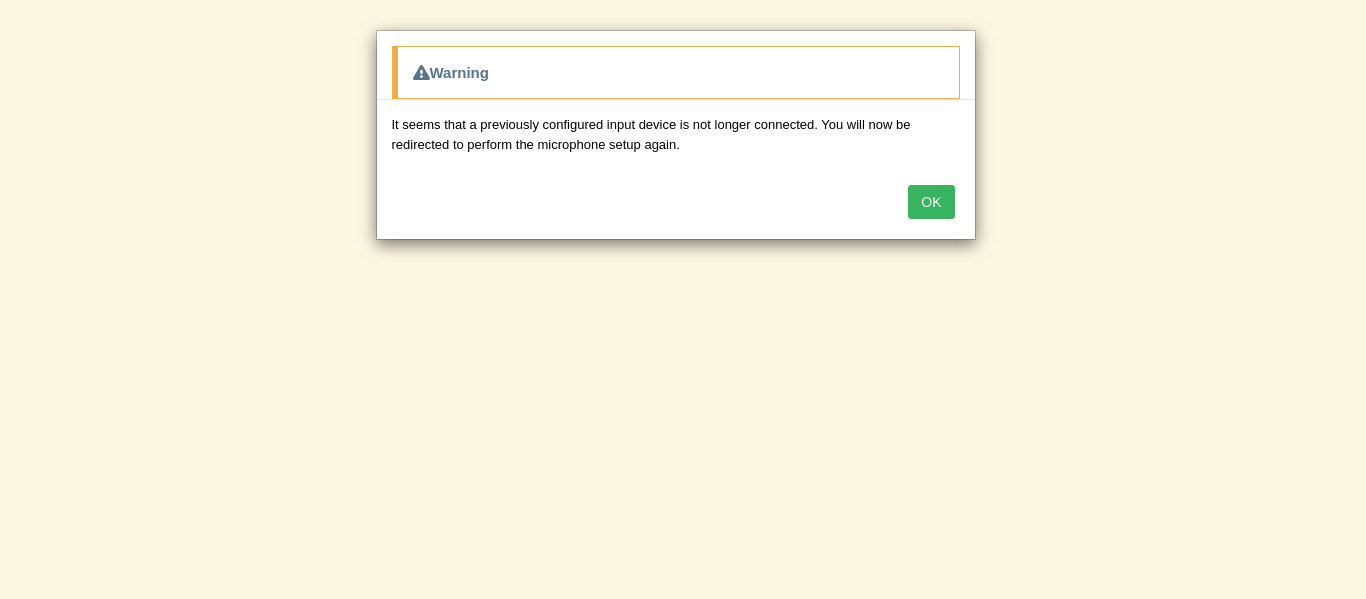scroll, scrollTop: 0, scrollLeft: 0, axis: both 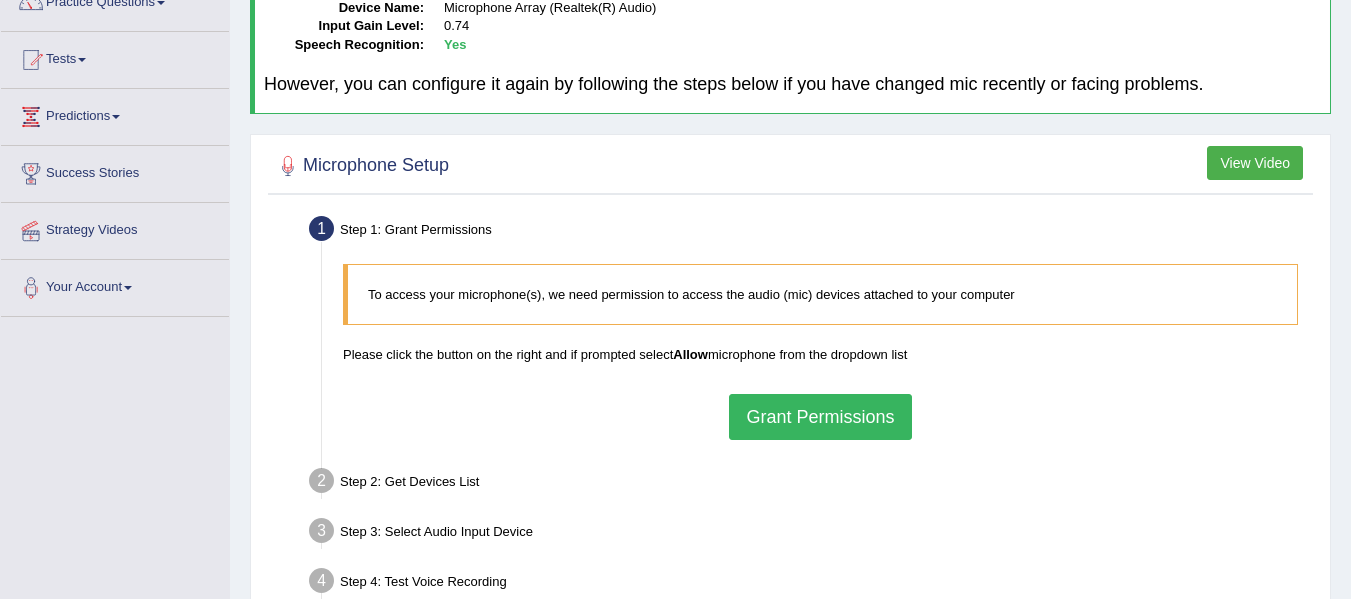 click on "Grant Permissions" at bounding box center [820, 417] 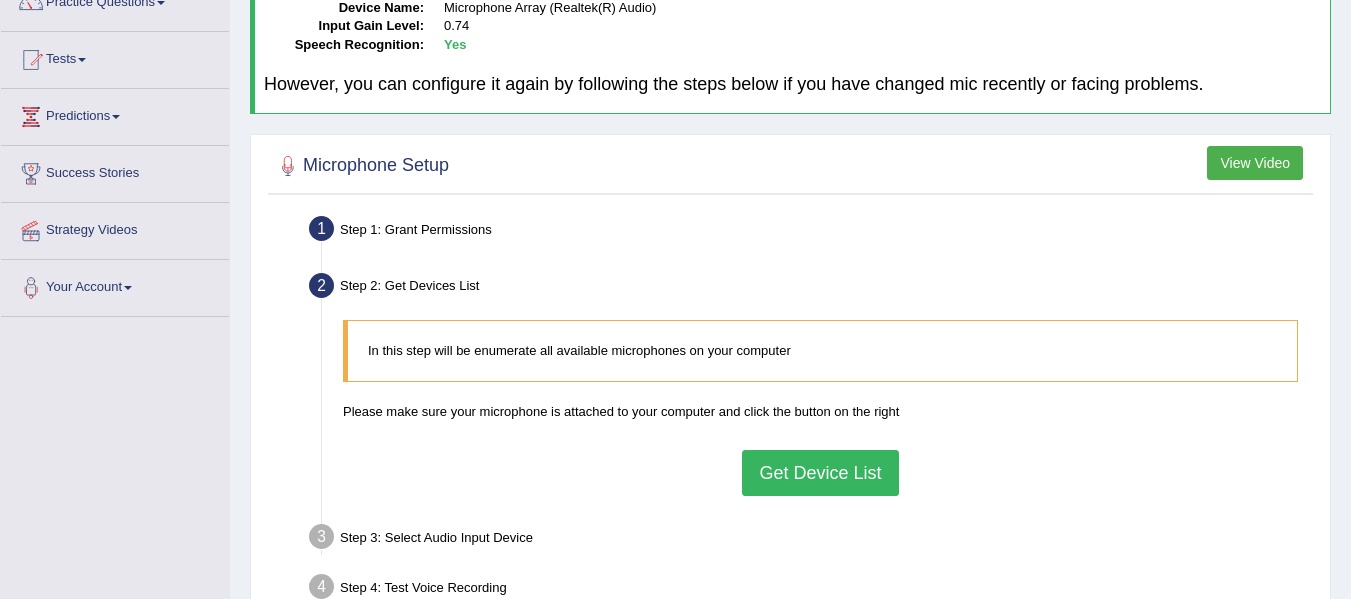 click on "Get Device List" at bounding box center [820, 473] 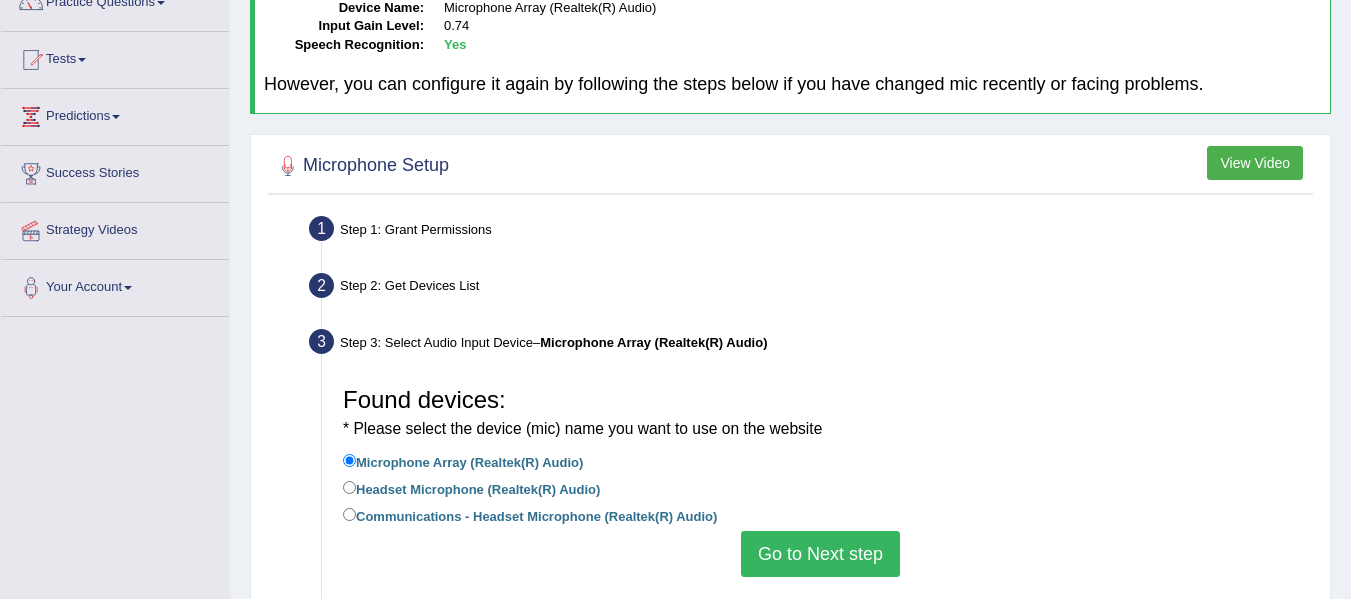 click on "Go to Next step" at bounding box center (820, 554) 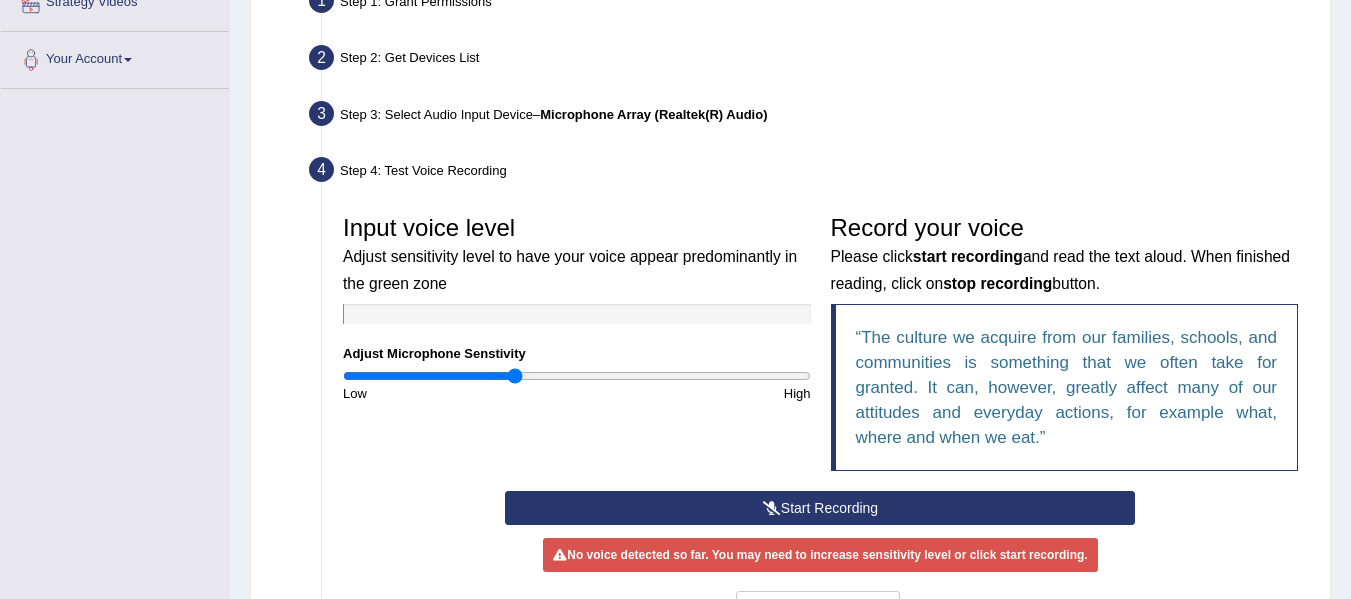 scroll, scrollTop: 440, scrollLeft: 0, axis: vertical 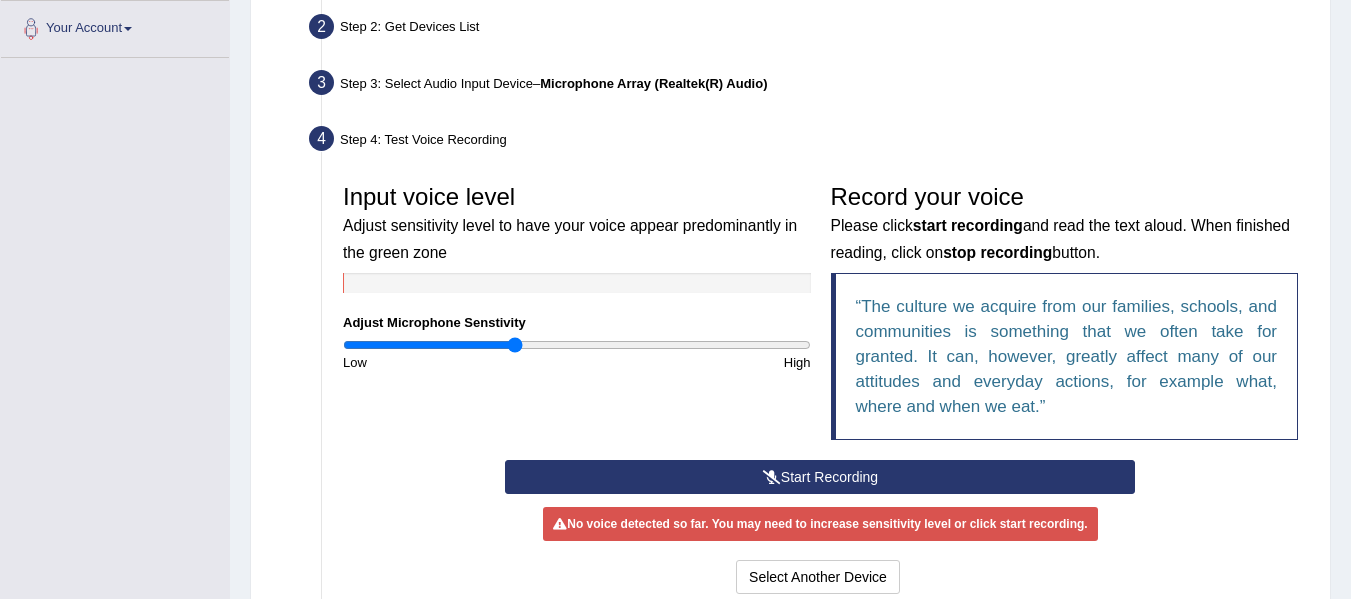 click on "Start Recording" at bounding box center (820, 477) 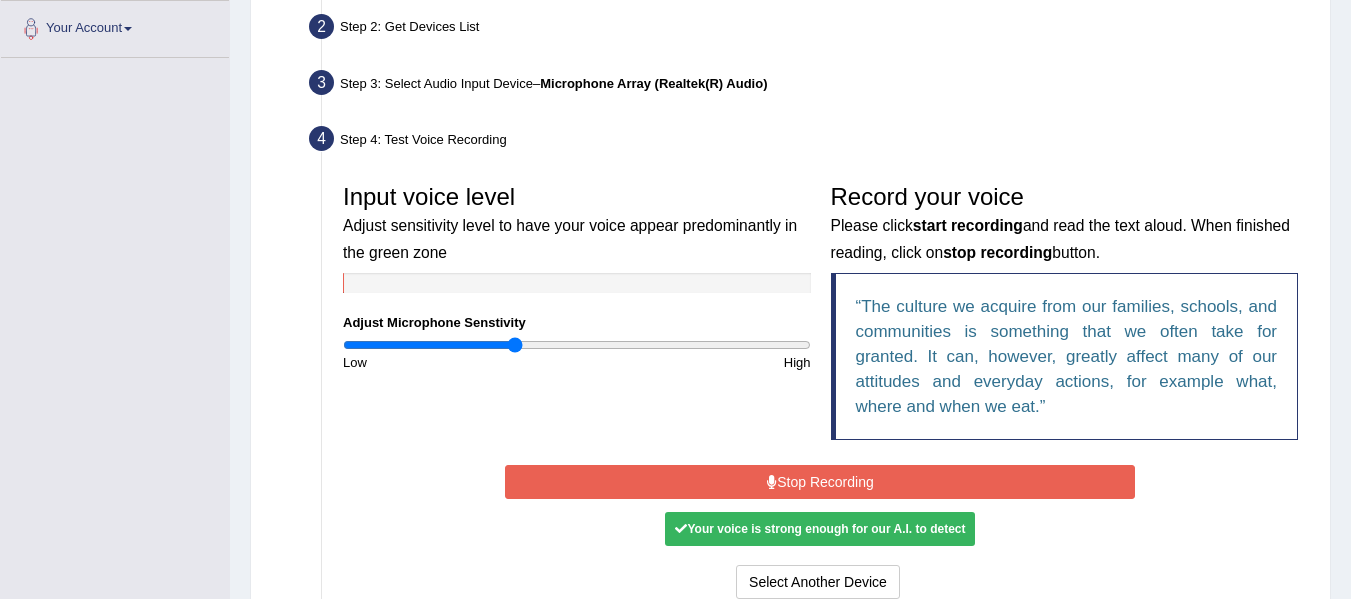 click on "Stop Recording" at bounding box center [820, 482] 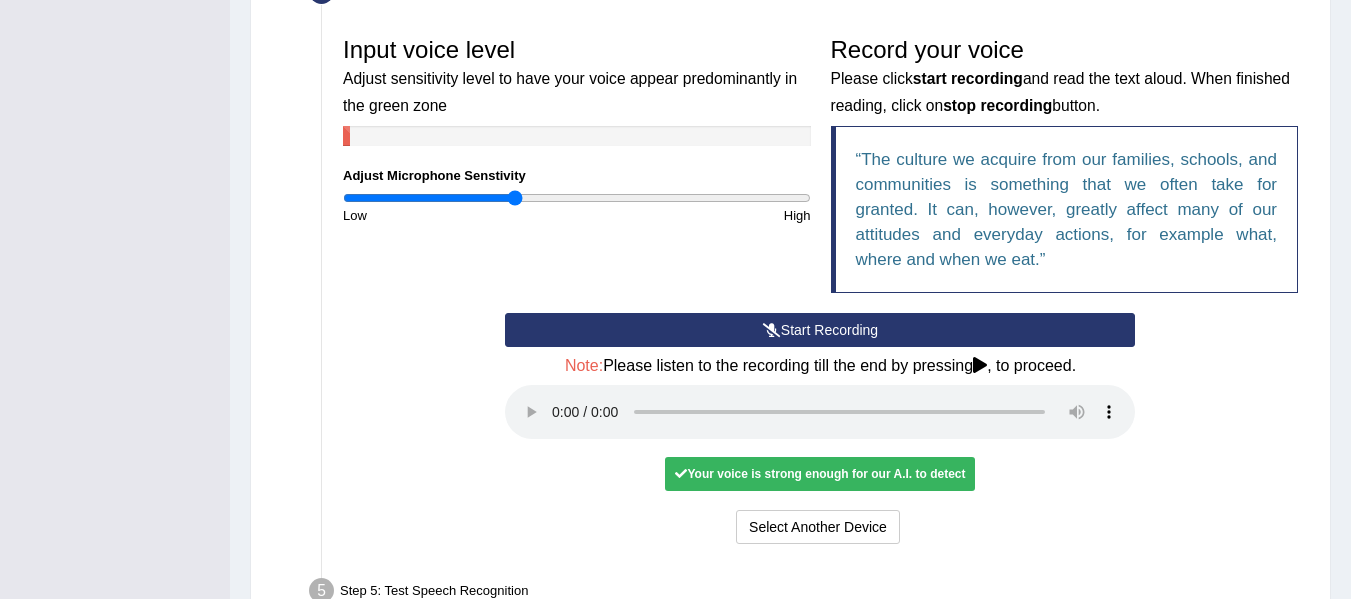 scroll, scrollTop: 620, scrollLeft: 0, axis: vertical 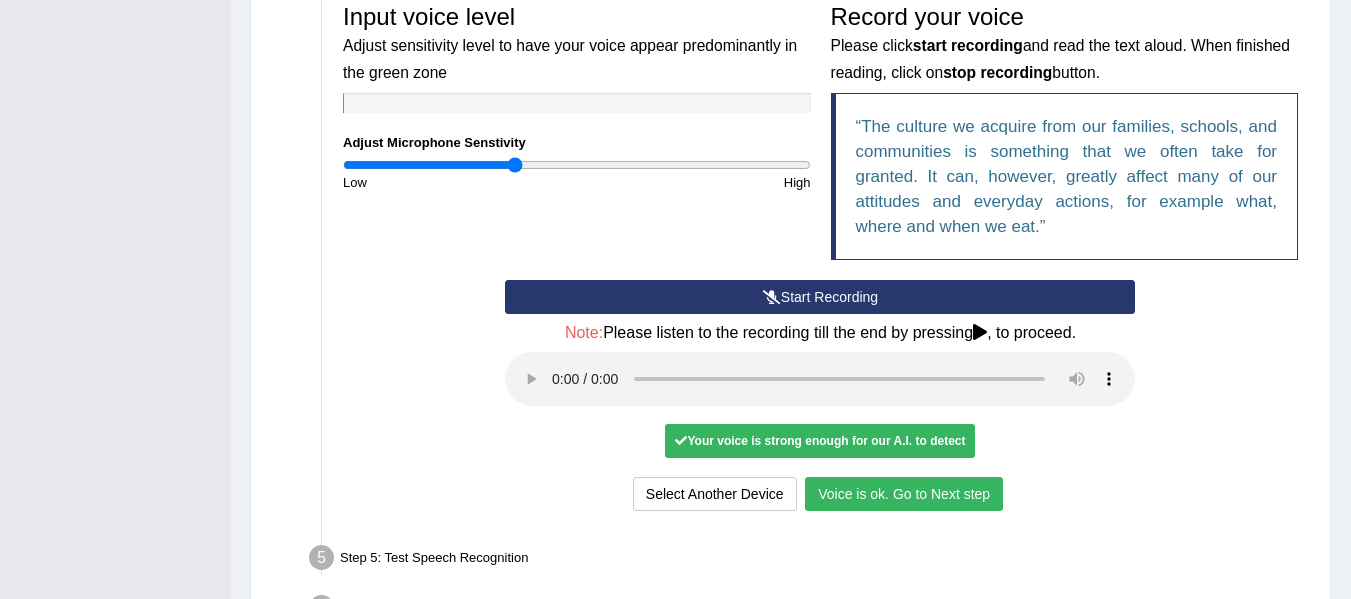 click on "Voice is ok. Go to Next step" at bounding box center [904, 494] 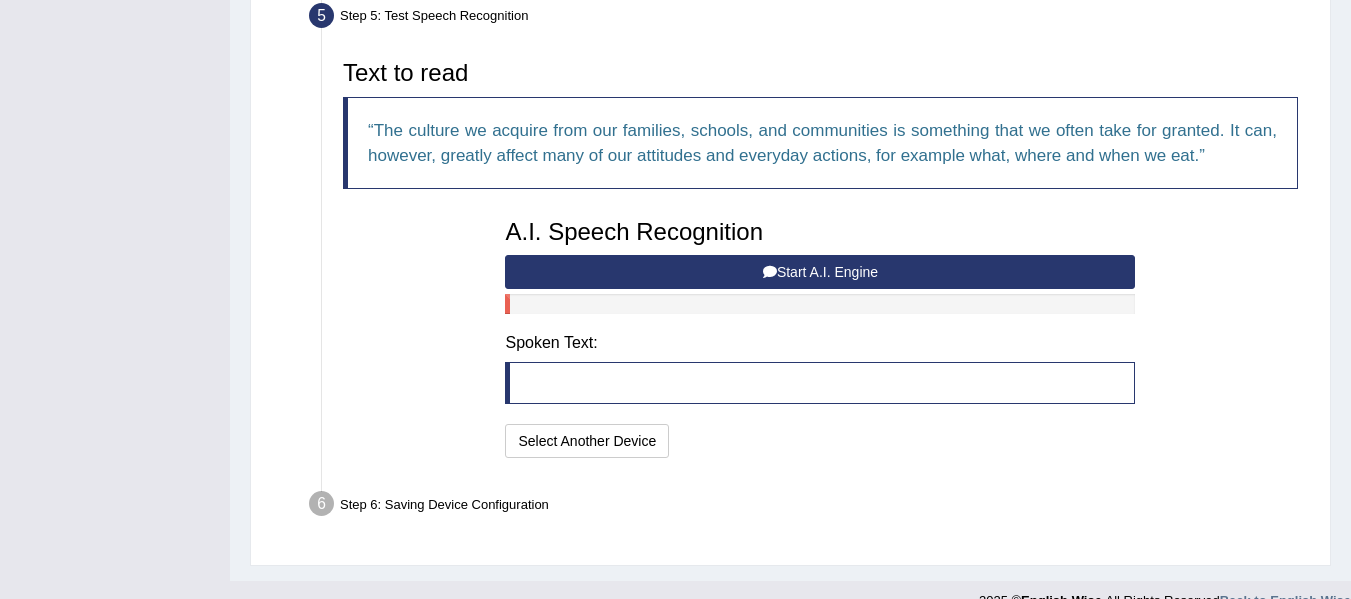 click on "Start A.I. Engine" at bounding box center (820, 272) 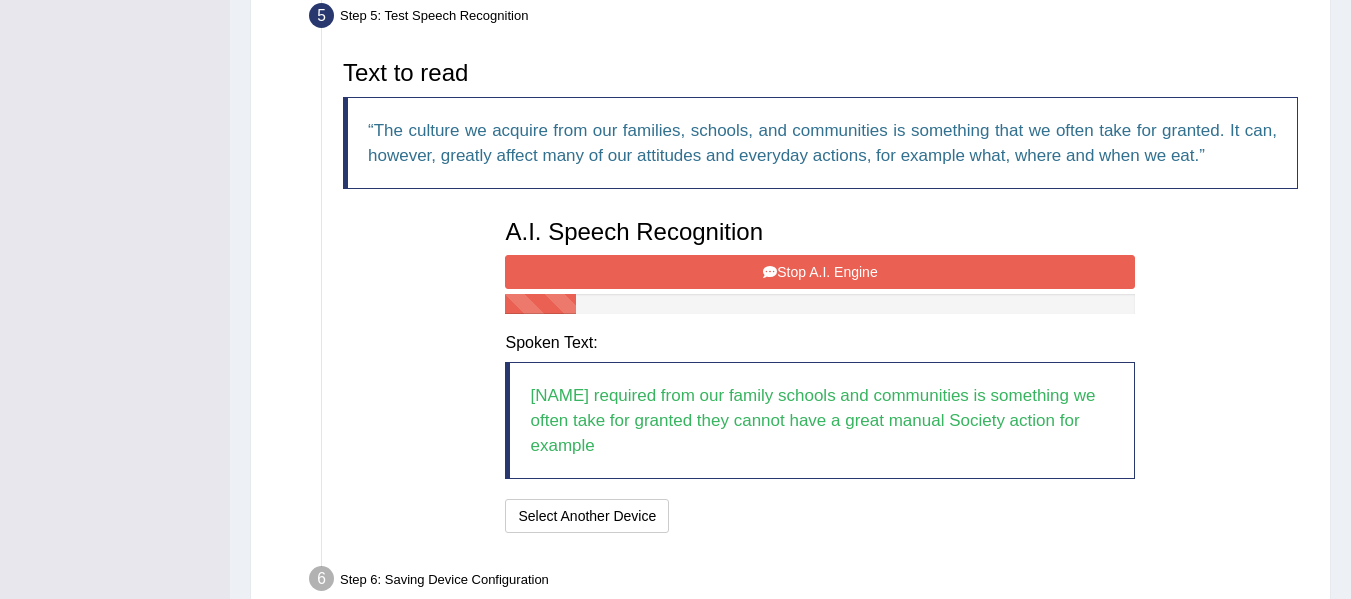 scroll, scrollTop: 727, scrollLeft: 0, axis: vertical 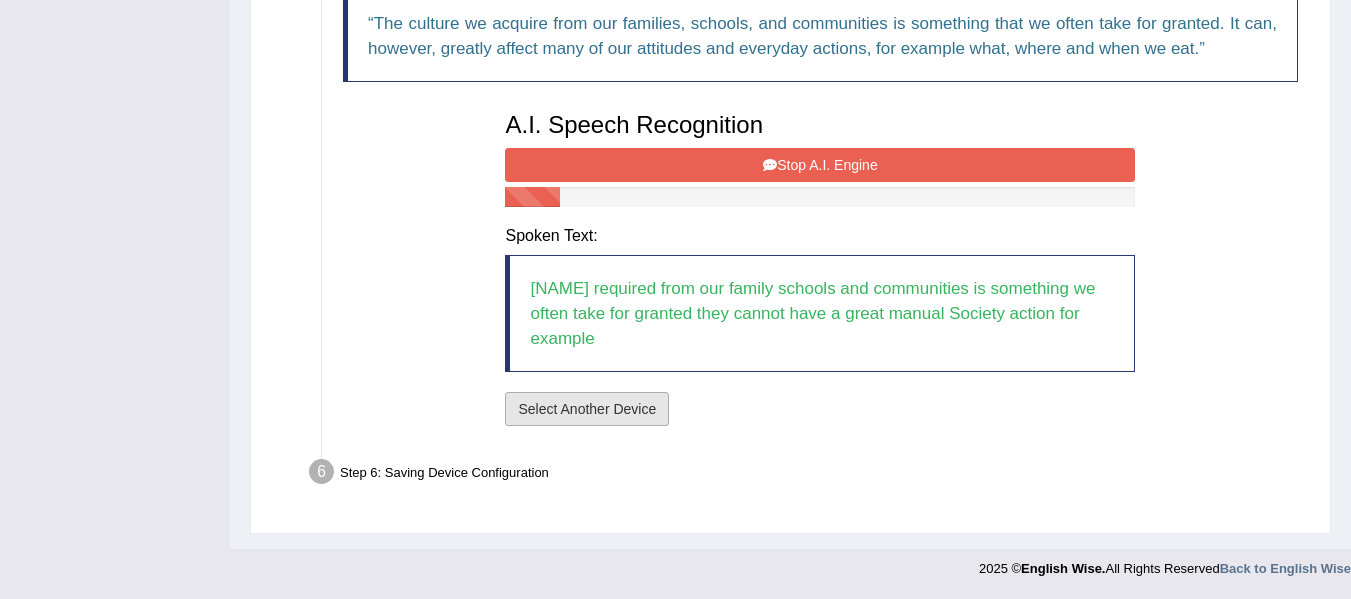 click on "Select Another Device" at bounding box center [587, 409] 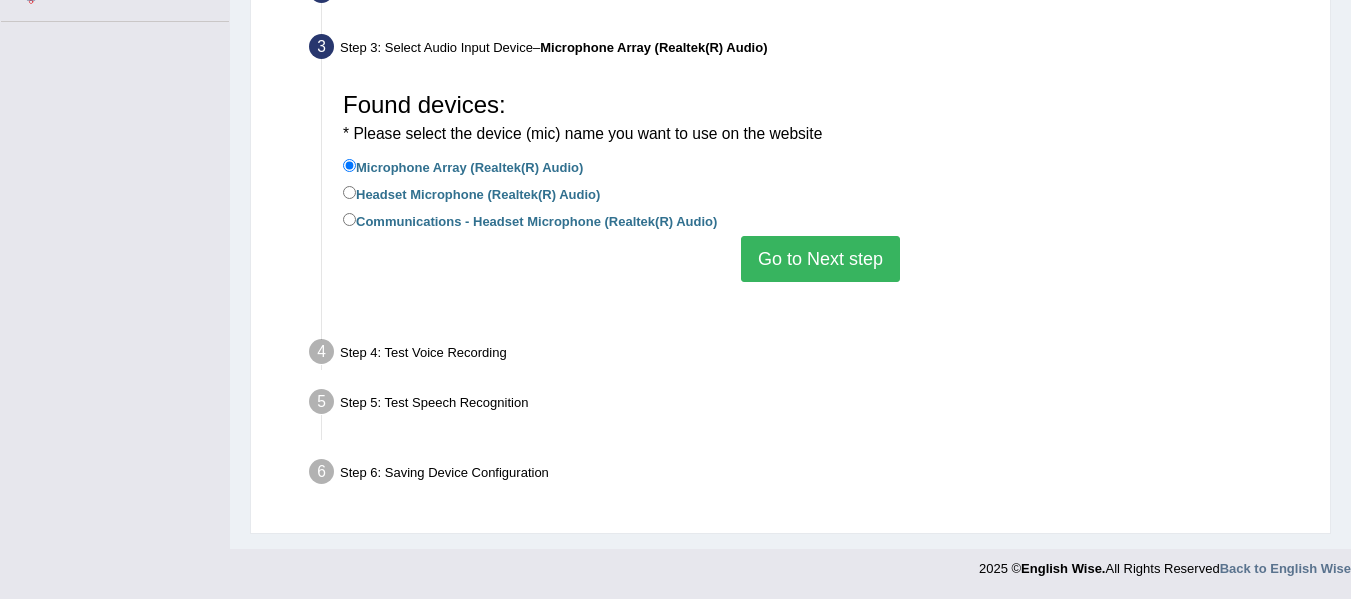 scroll, scrollTop: 451, scrollLeft: 0, axis: vertical 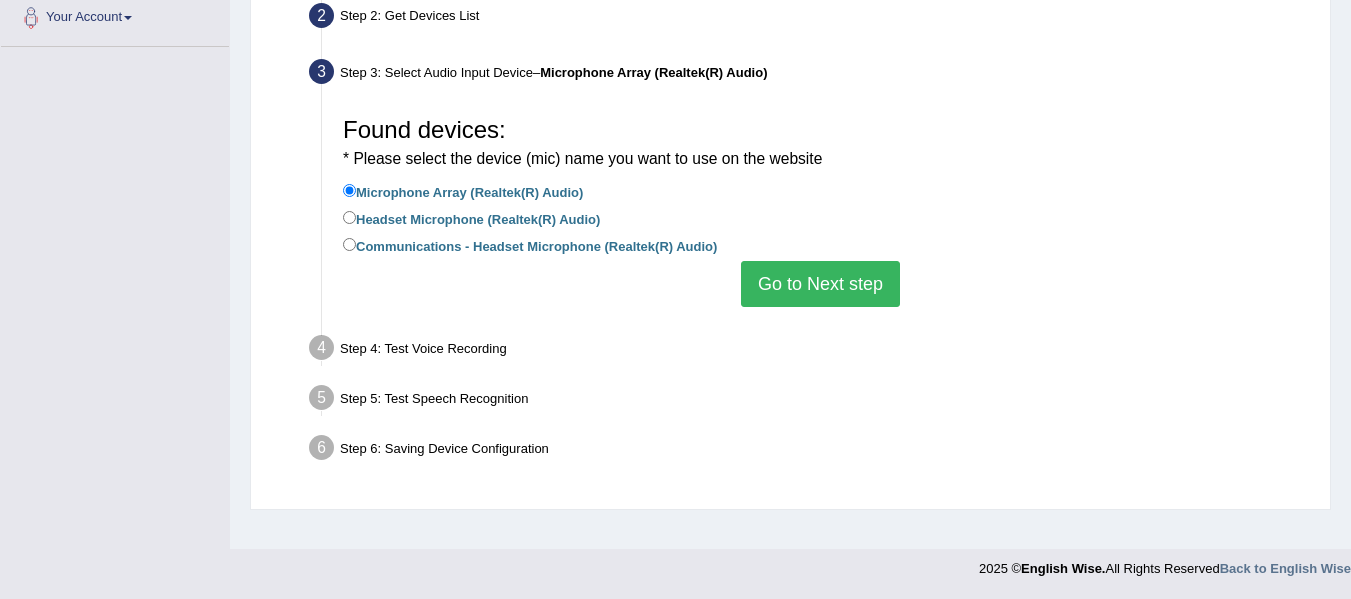 click on "Go to Next step" at bounding box center [820, 284] 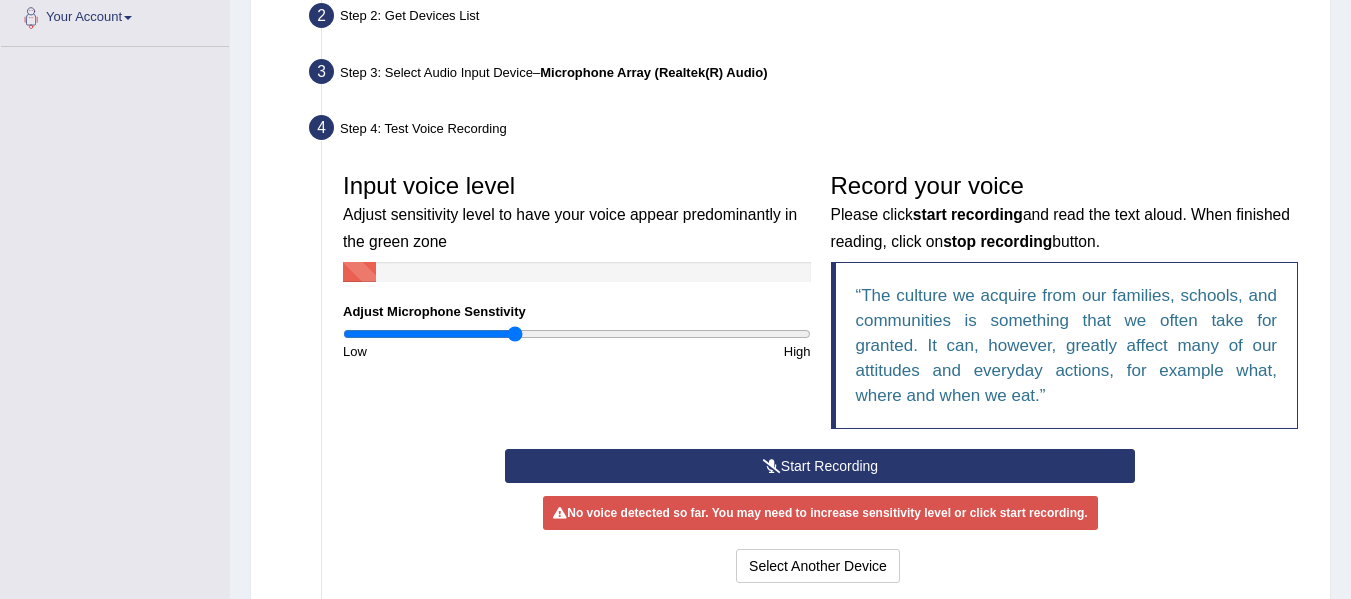 click on "Start Recording" at bounding box center [820, 466] 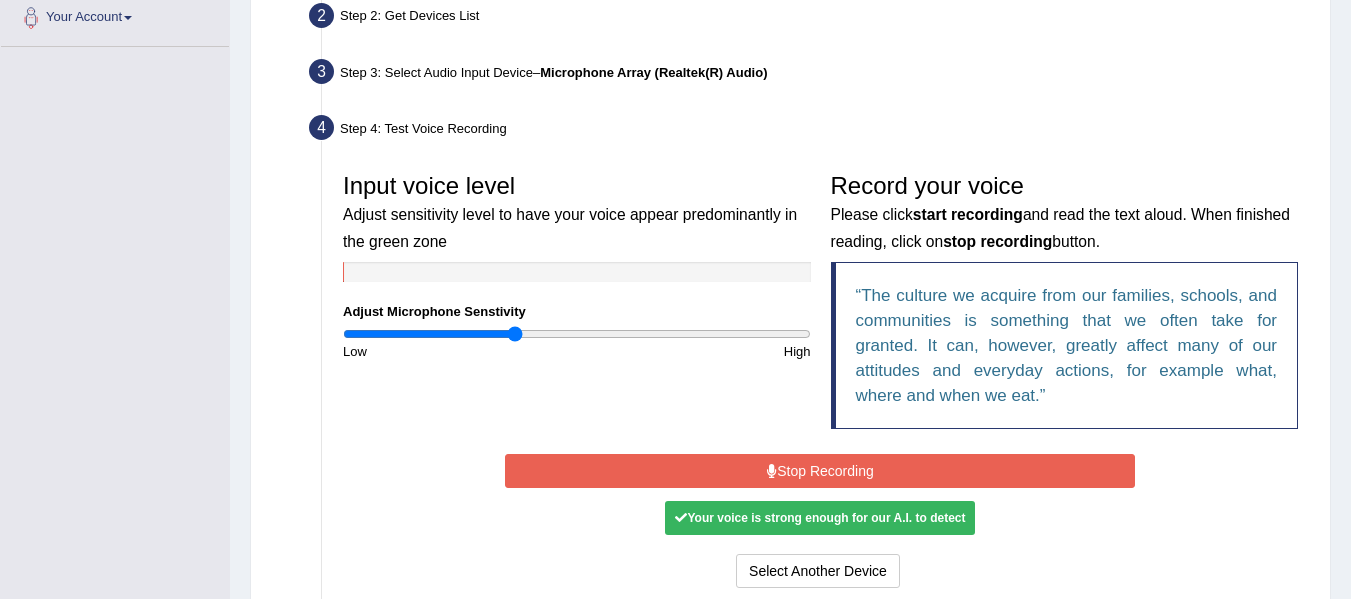 click on "Stop Recording" at bounding box center [820, 471] 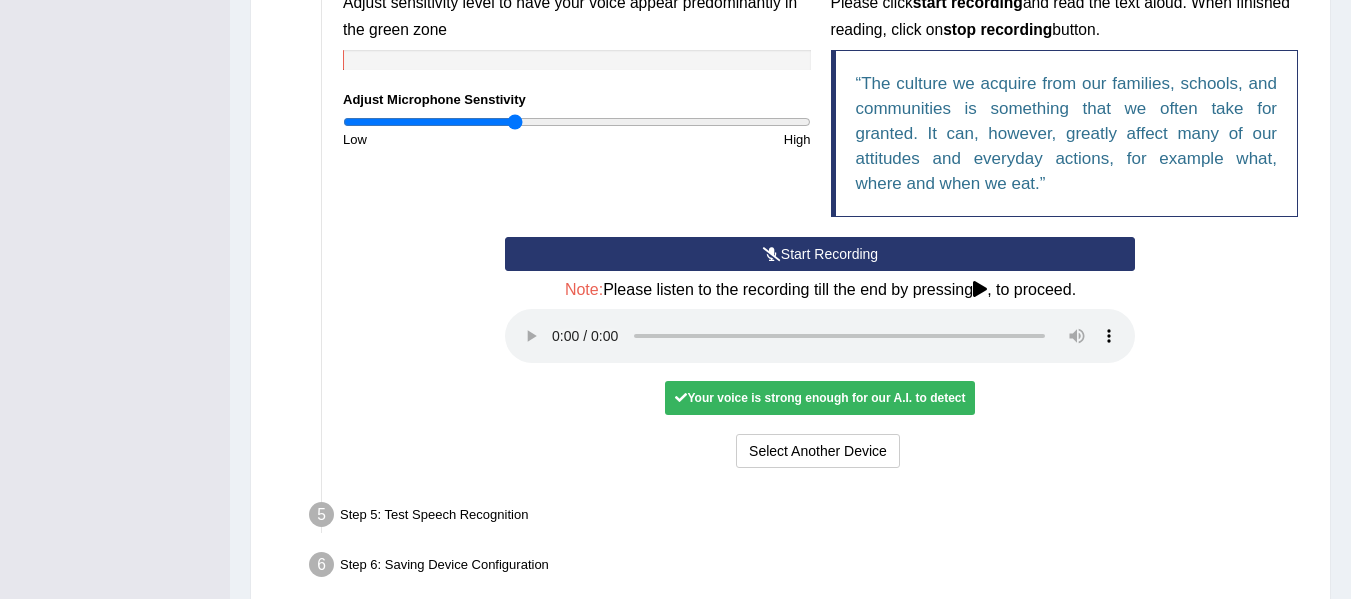 scroll, scrollTop: 675, scrollLeft: 0, axis: vertical 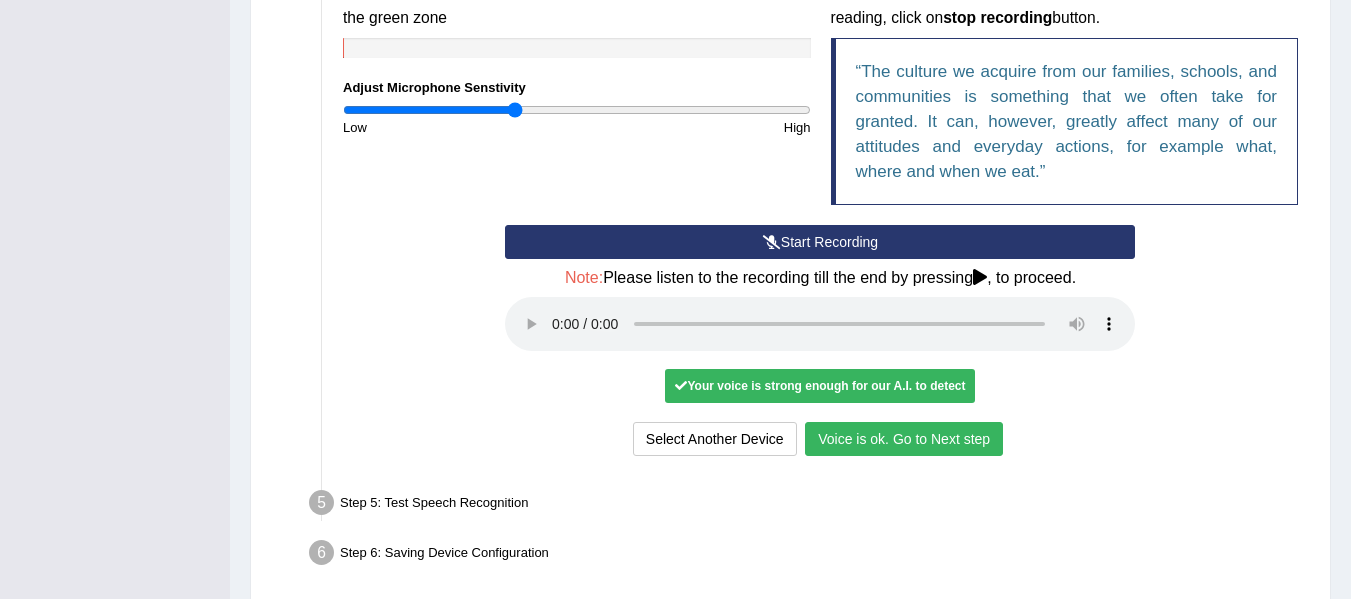 click on "Voice is ok. Go to Next step" at bounding box center [904, 439] 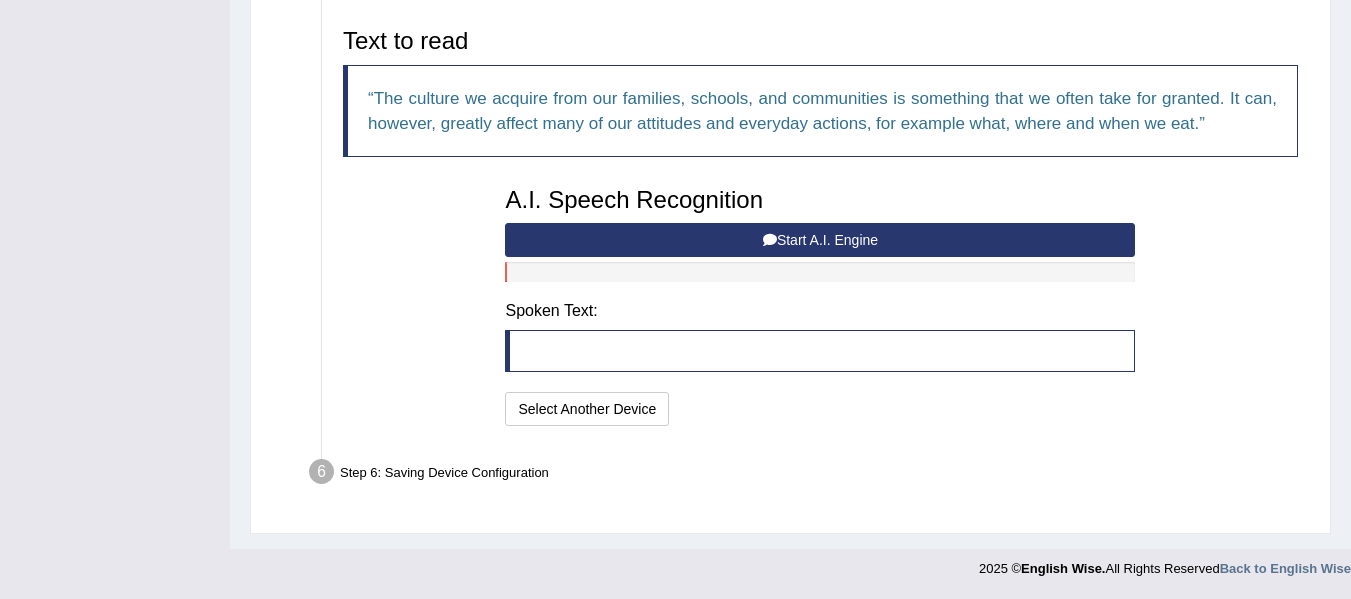 scroll, scrollTop: 652, scrollLeft: 0, axis: vertical 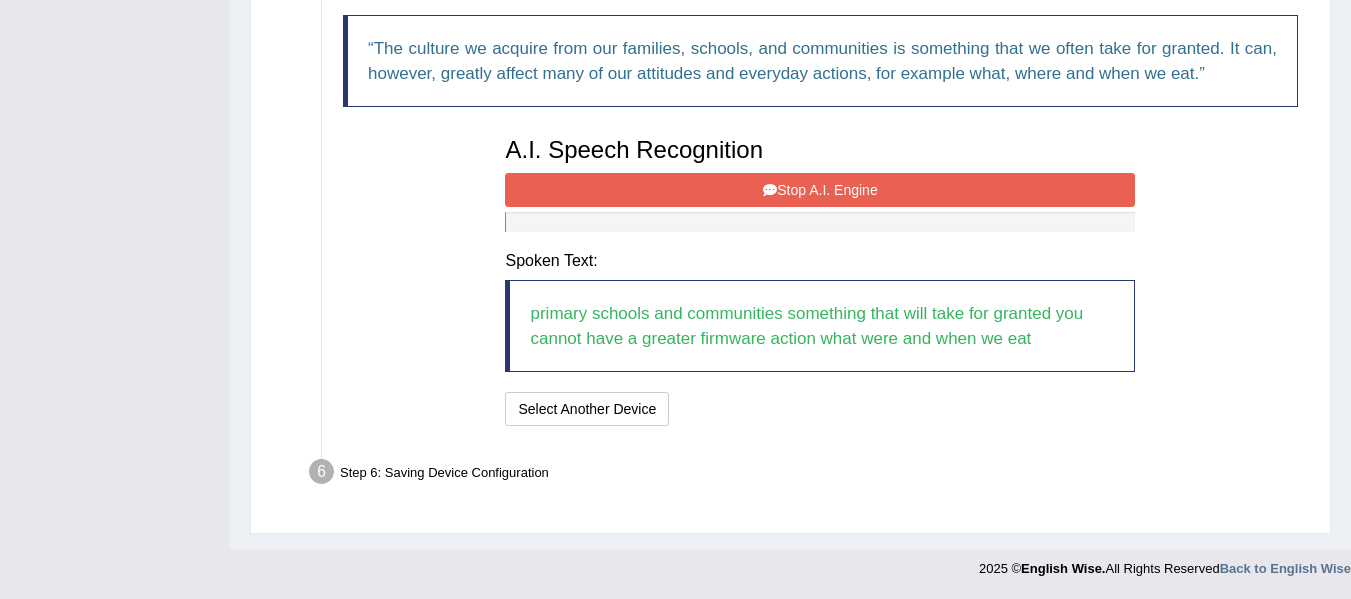 click on "Stop A.I. Engine" at bounding box center (820, 190) 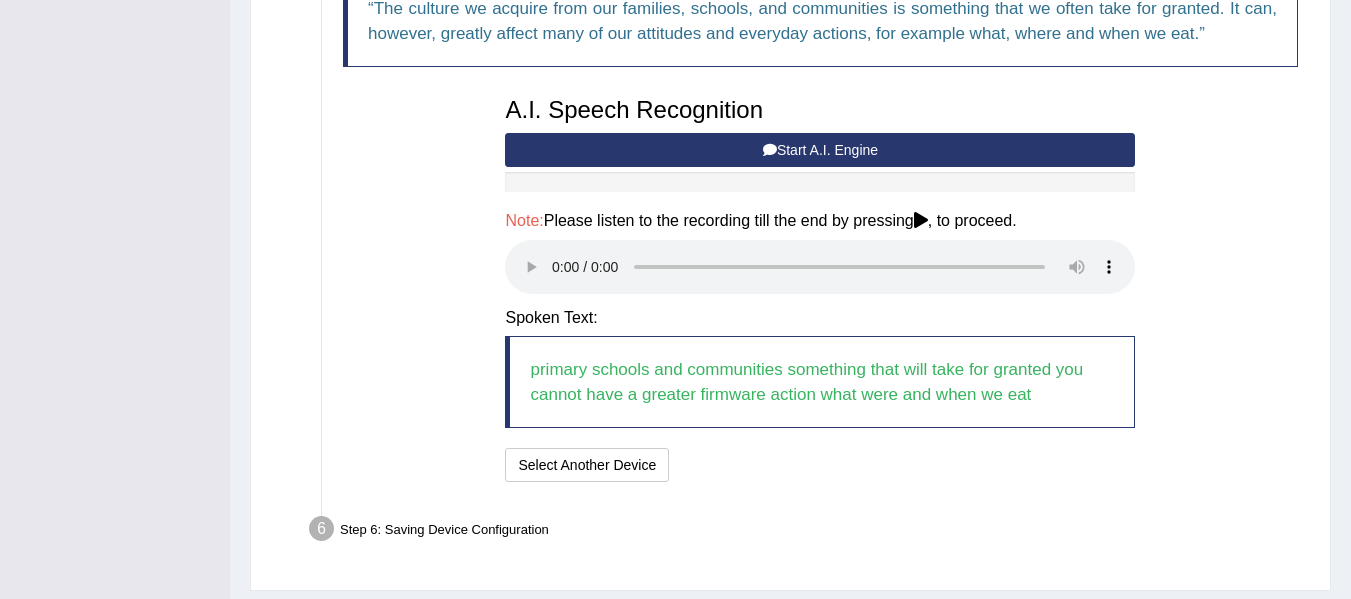 scroll, scrollTop: 799, scrollLeft: 0, axis: vertical 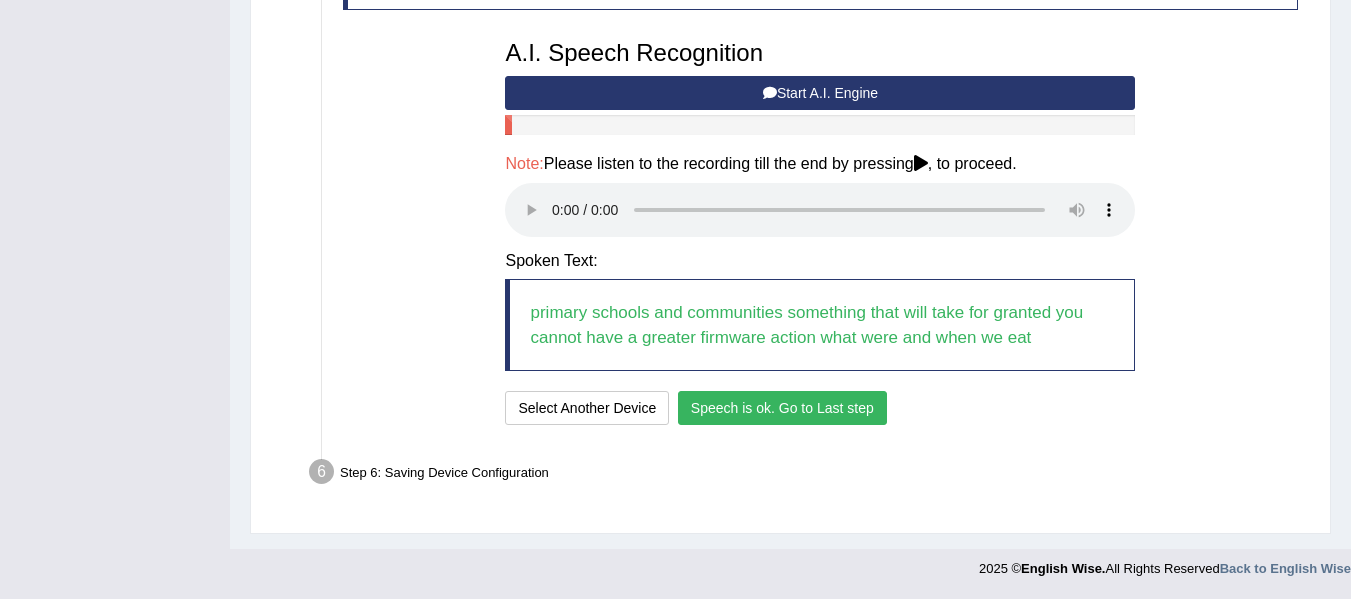 click on "Speech is ok. Go to Last step" at bounding box center [782, 408] 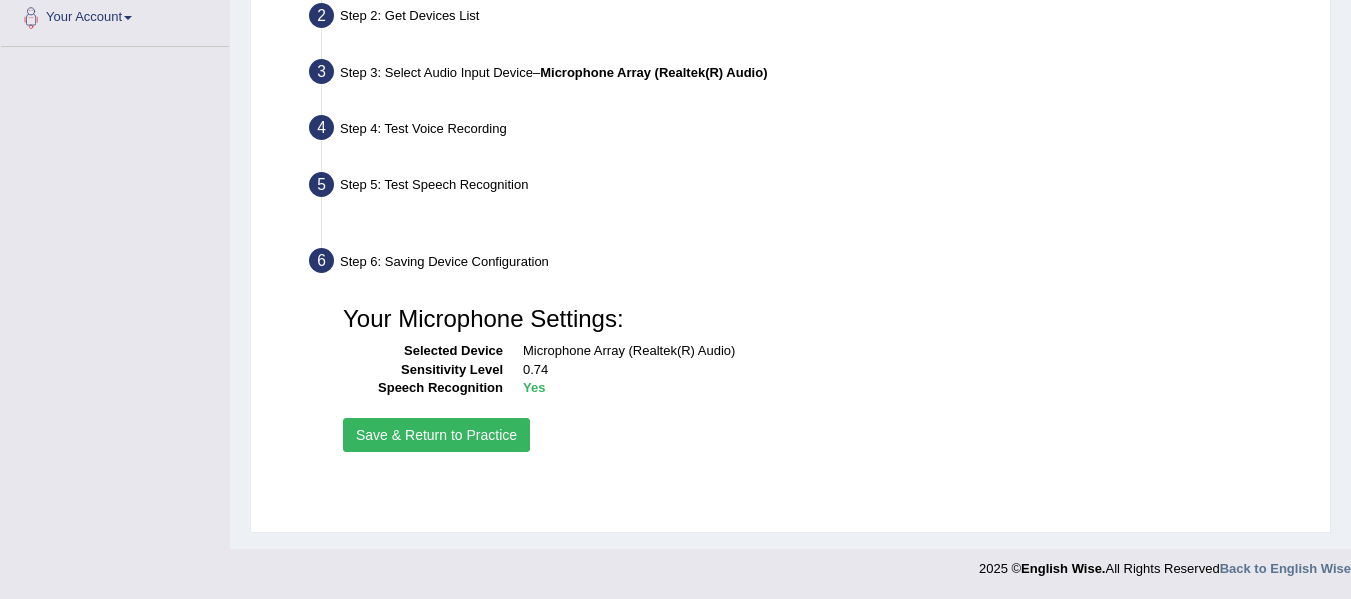 scroll, scrollTop: 451, scrollLeft: 0, axis: vertical 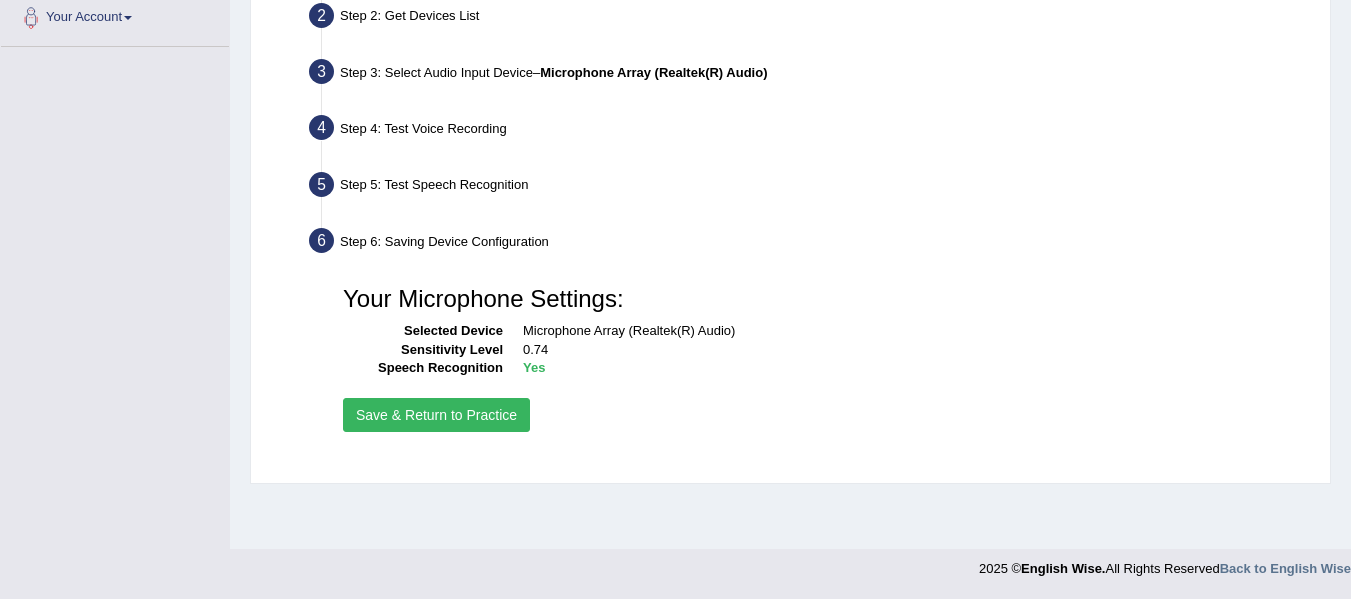 click on "Save & Return to Practice" at bounding box center (436, 415) 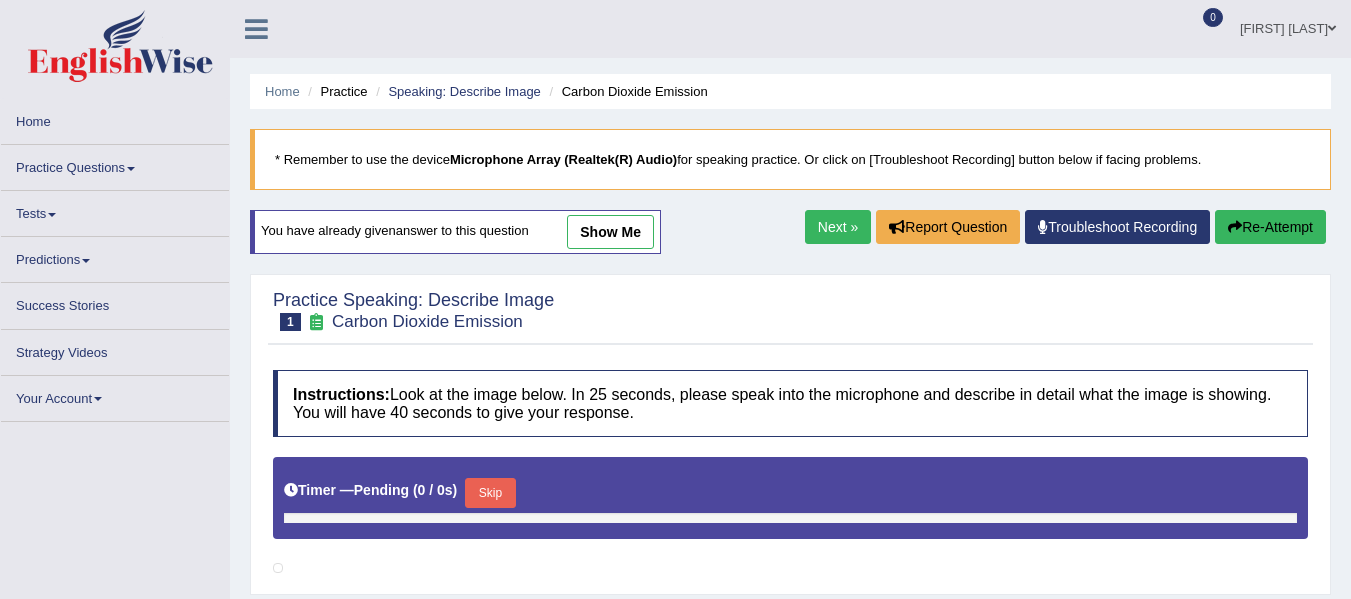 scroll, scrollTop: 0, scrollLeft: 0, axis: both 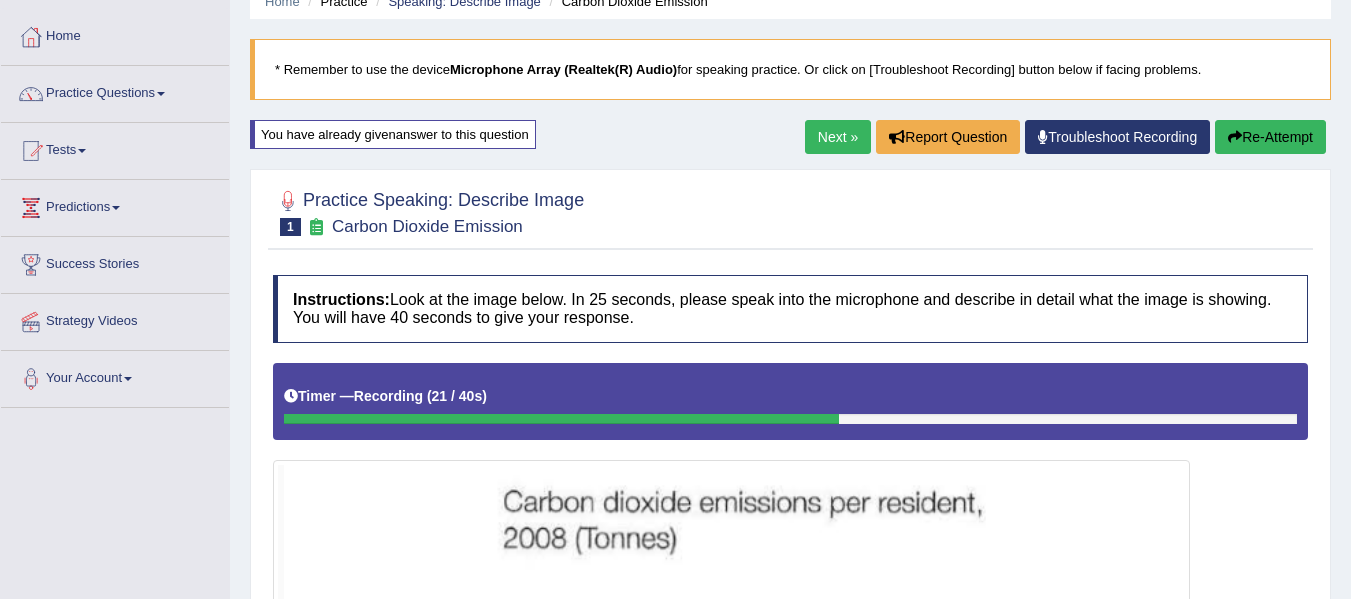 click on "Re-Attempt" at bounding box center [1270, 137] 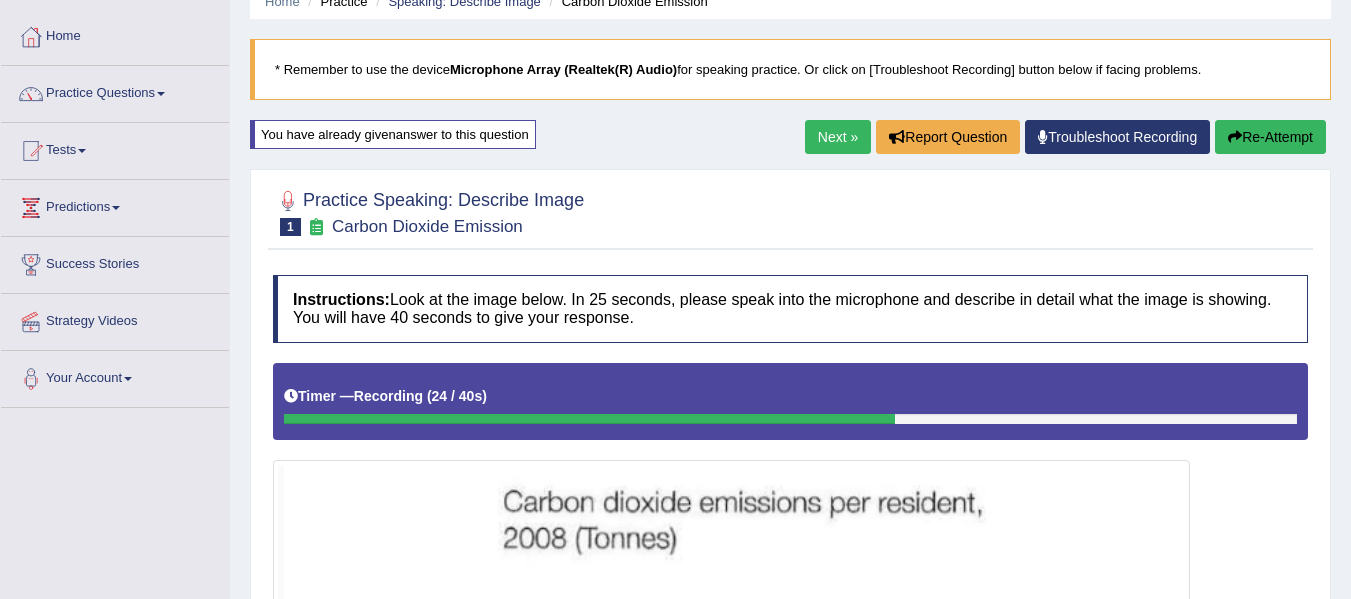 click on "Re-Attempt" at bounding box center [1270, 137] 